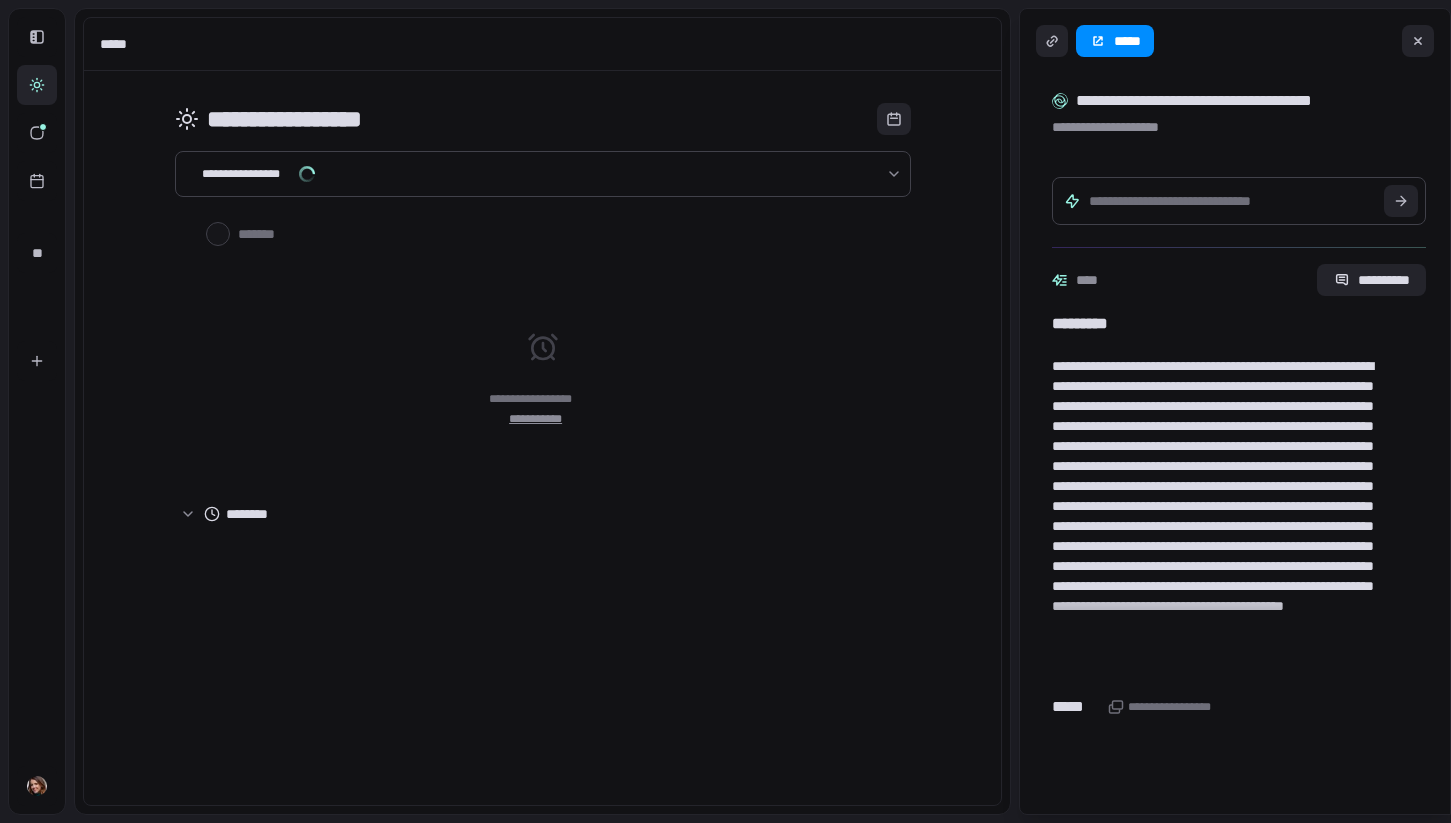scroll, scrollTop: 0, scrollLeft: 0, axis: both 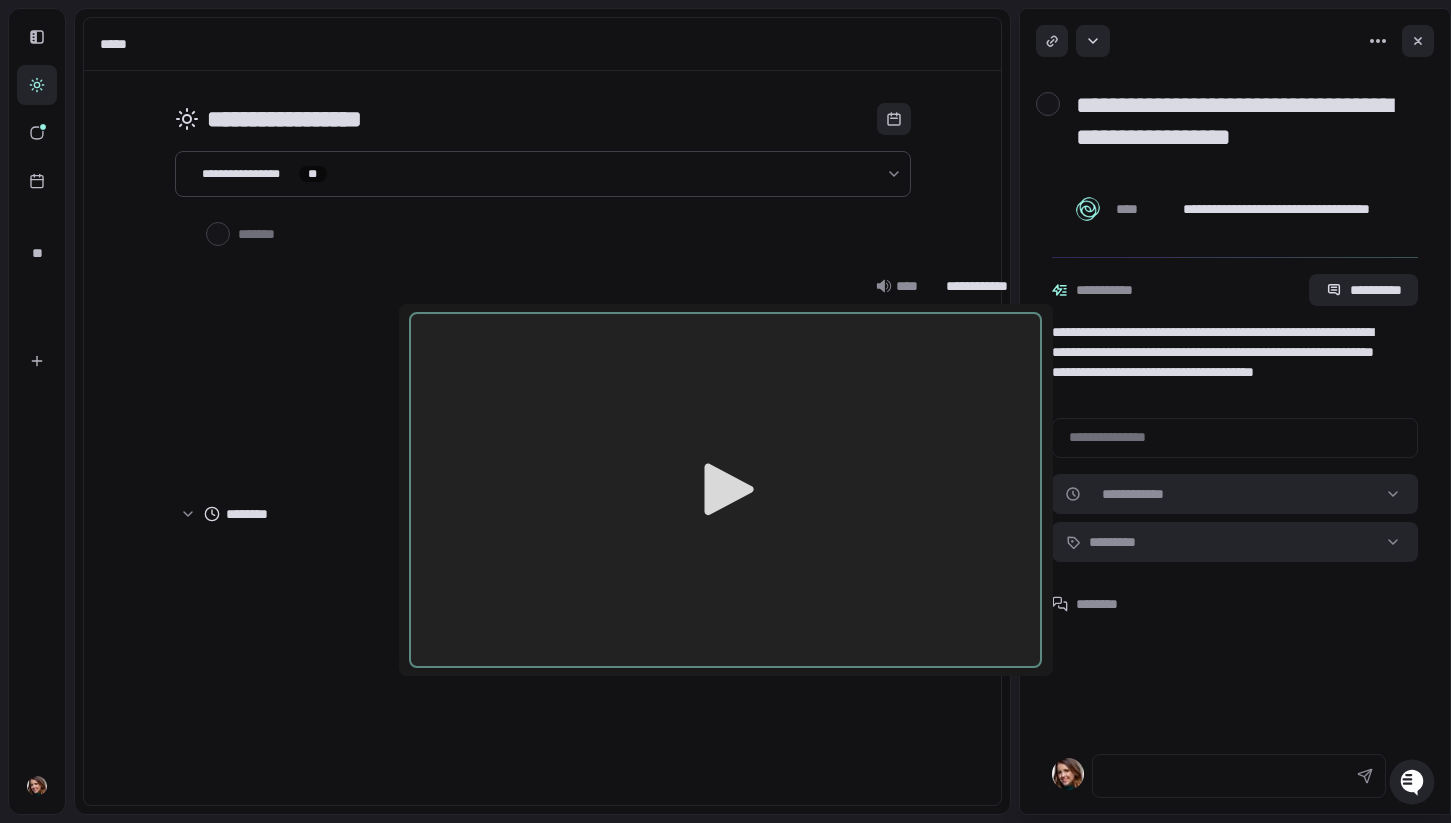 drag, startPoint x: 856, startPoint y: 292, endPoint x: 905, endPoint y: 304, distance: 50.447994 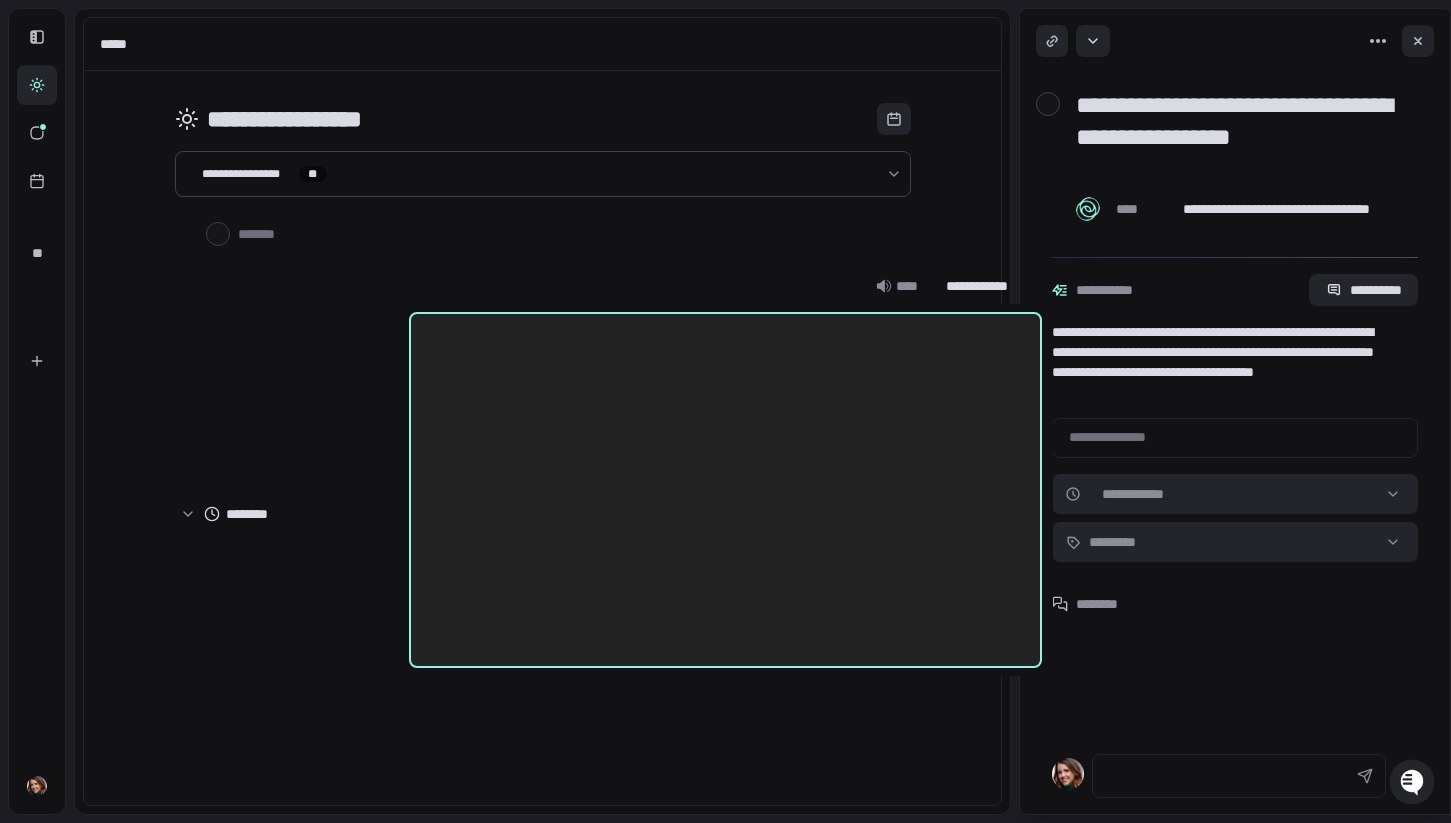 click on "****" at bounding box center (903, 286) 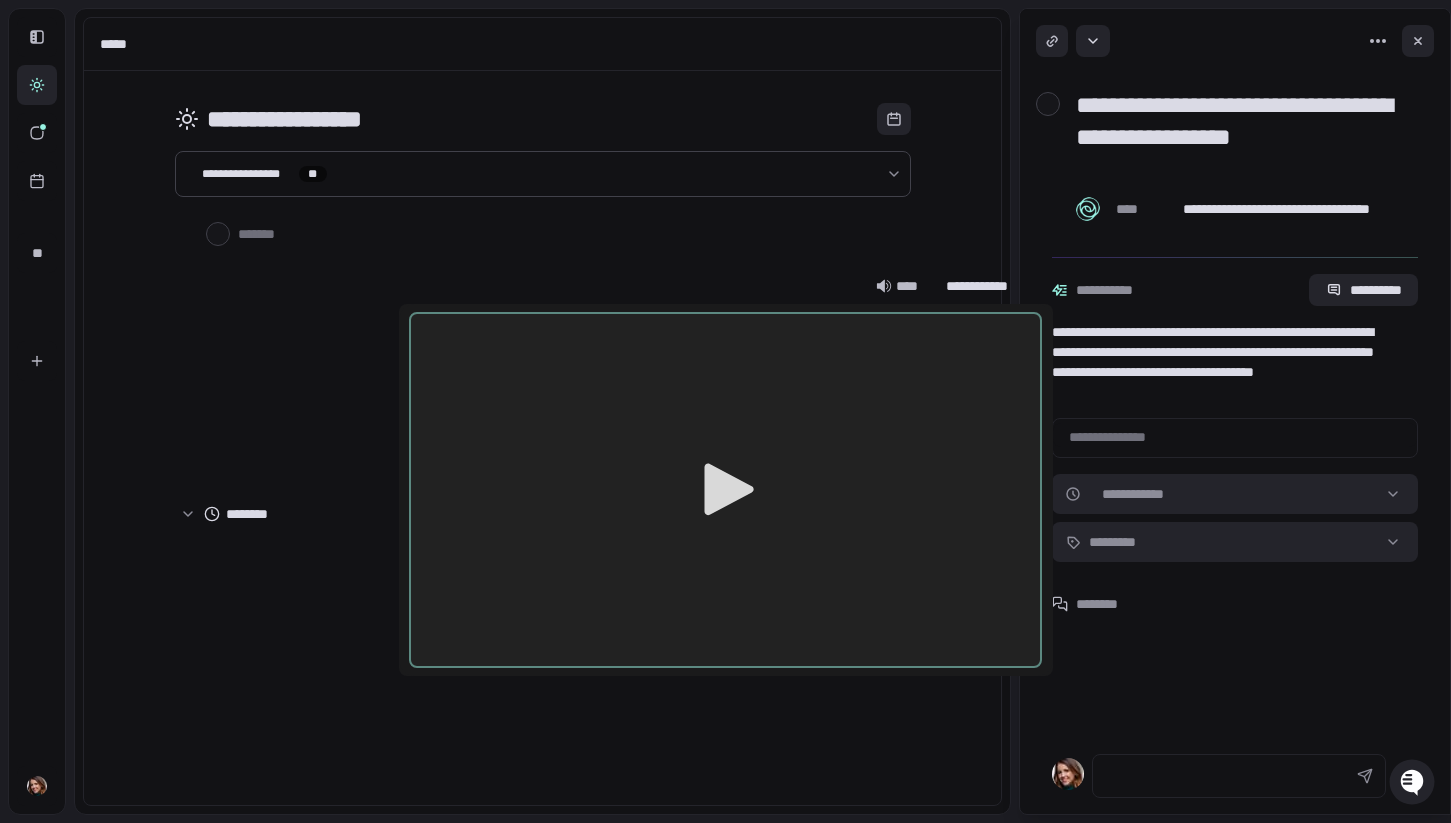 click on "****" at bounding box center [903, 286] 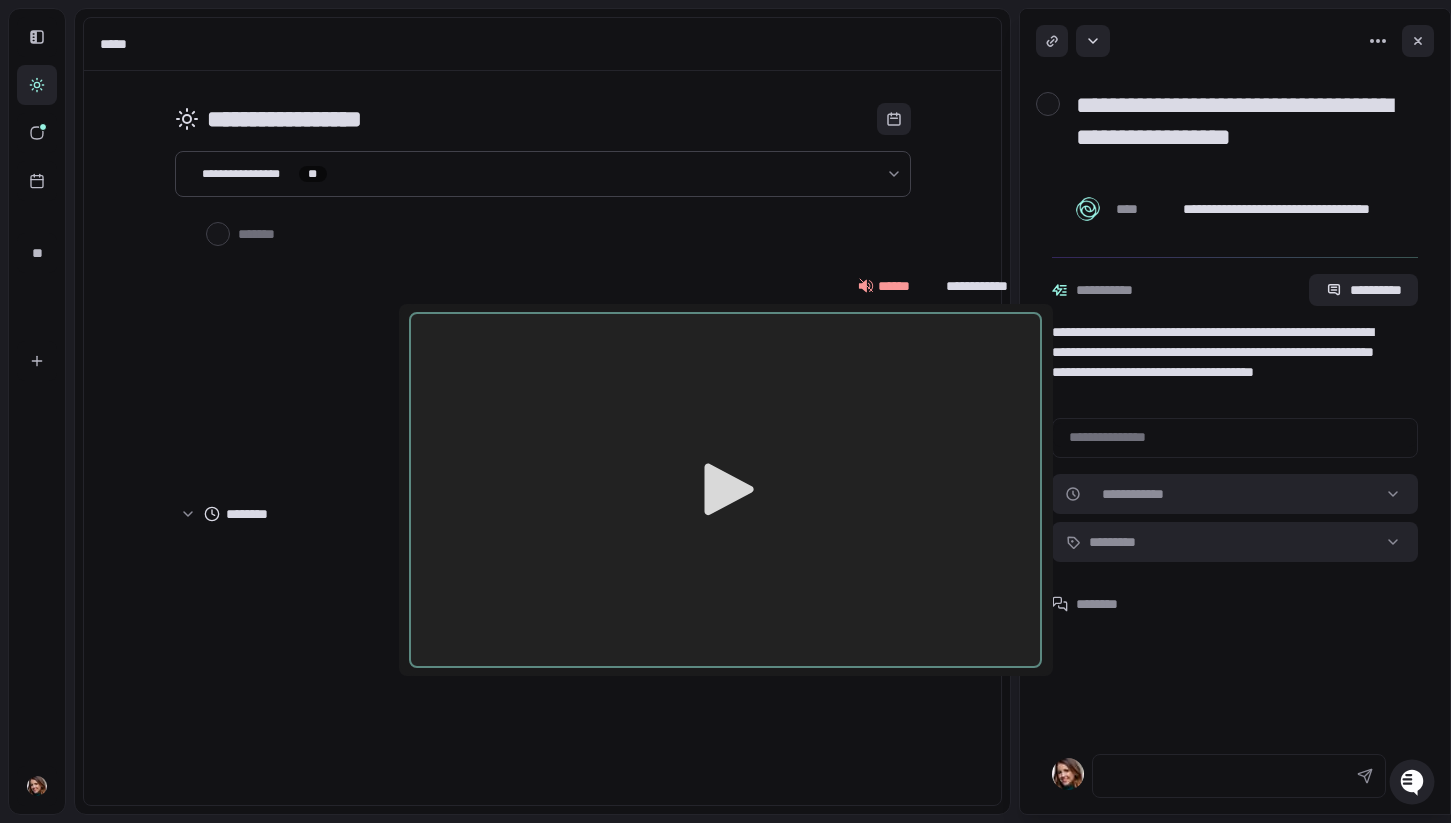 click 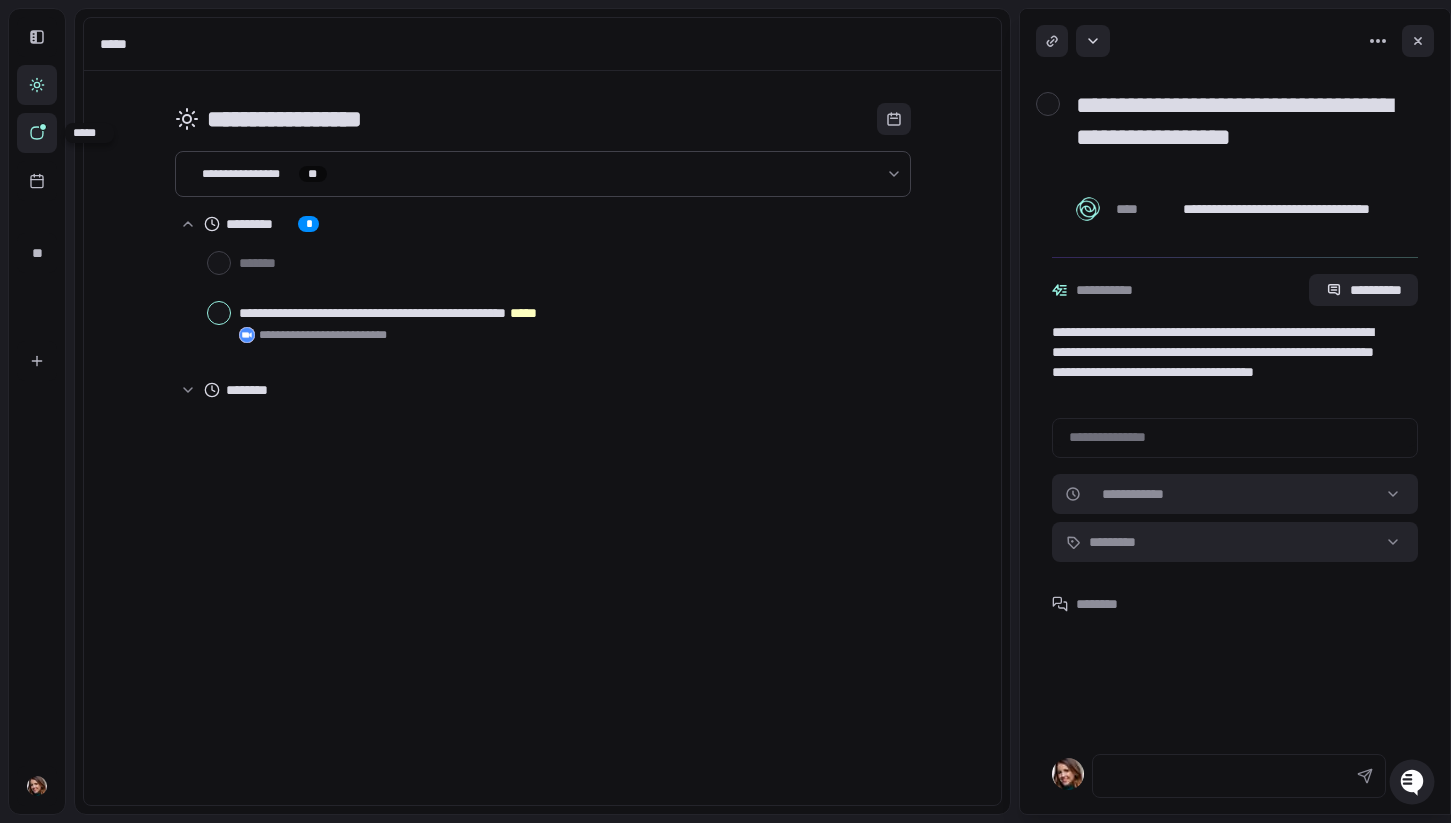 click at bounding box center [43, 127] 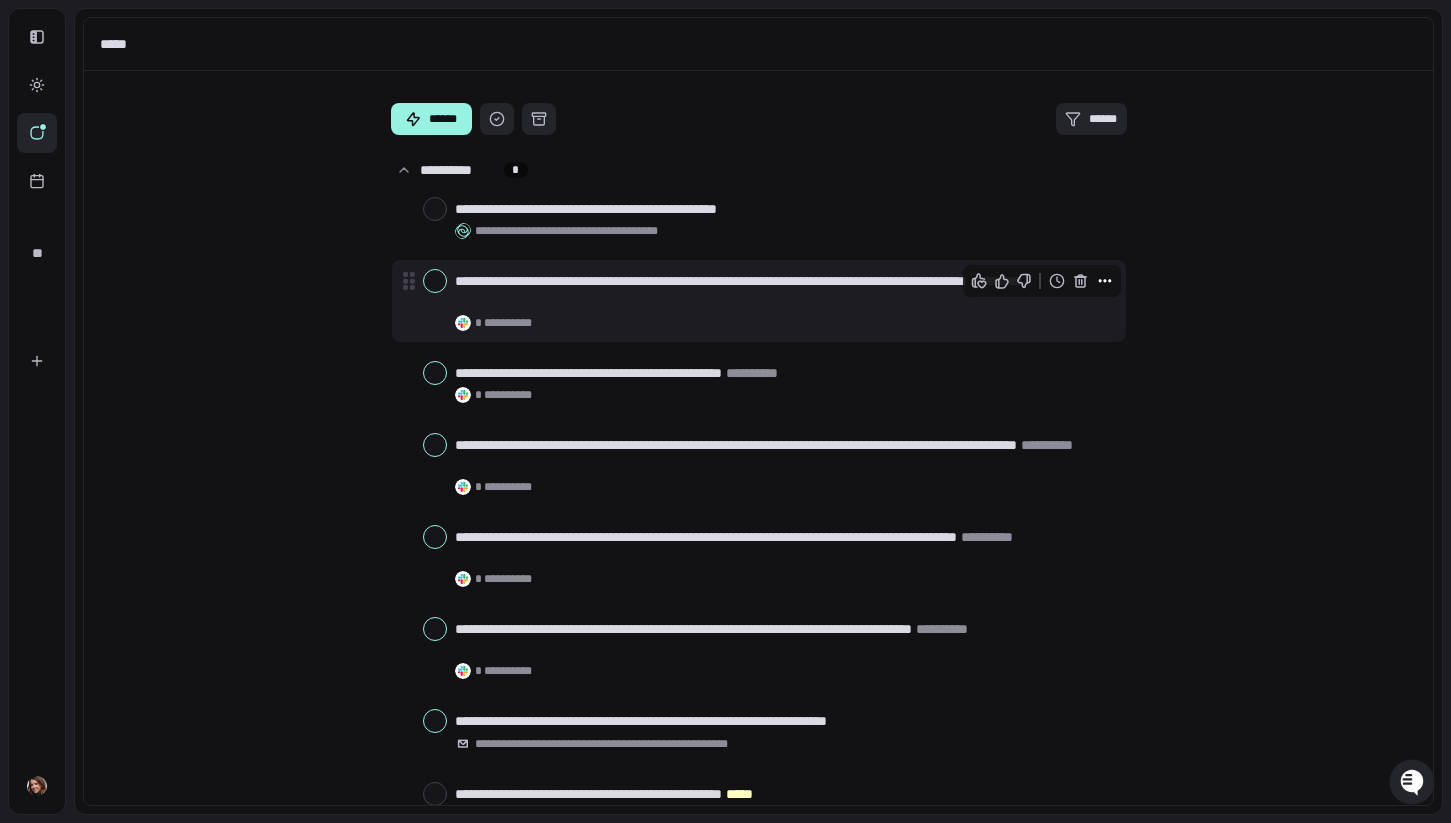 click 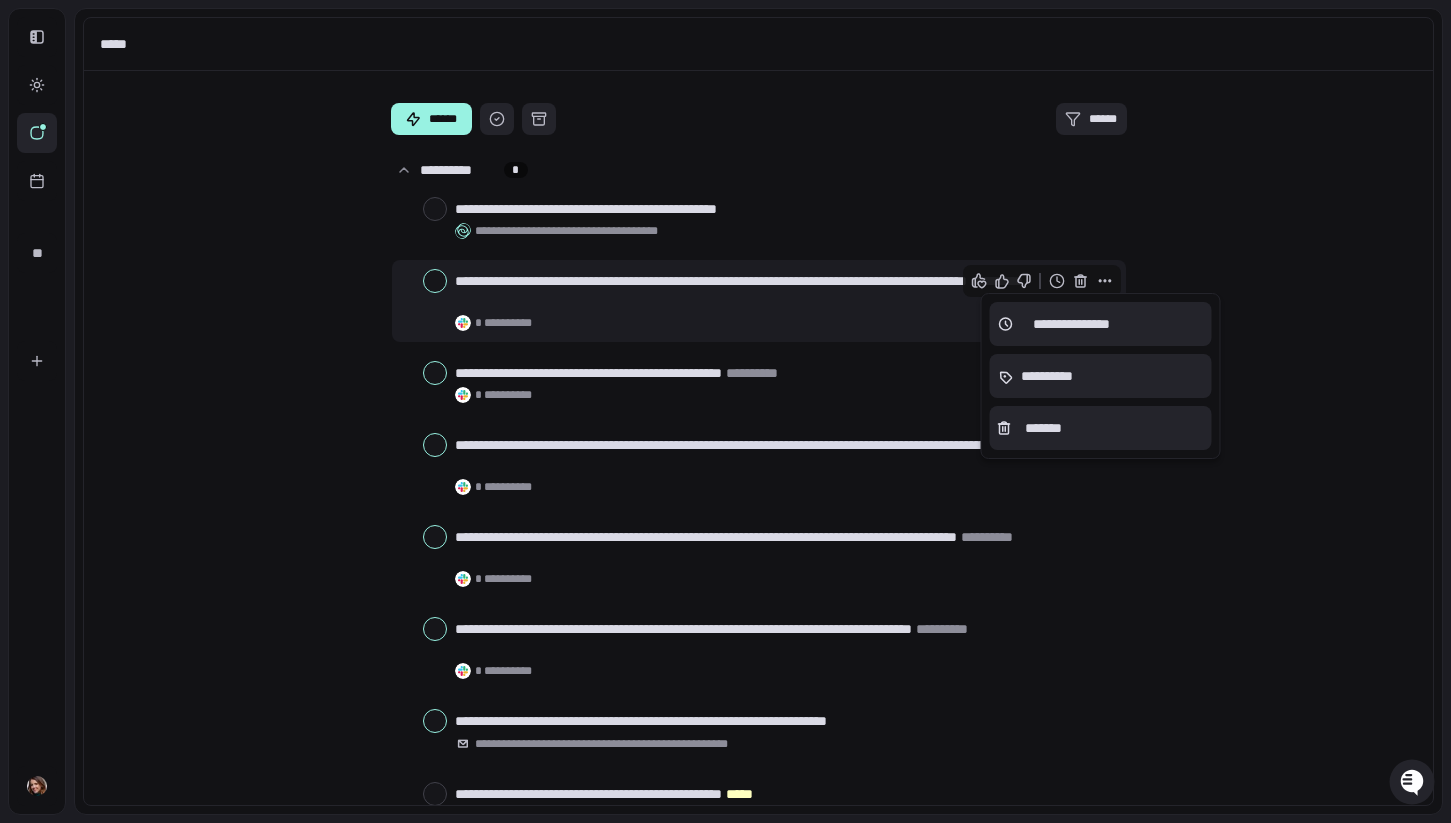 click at bounding box center (725, 411) 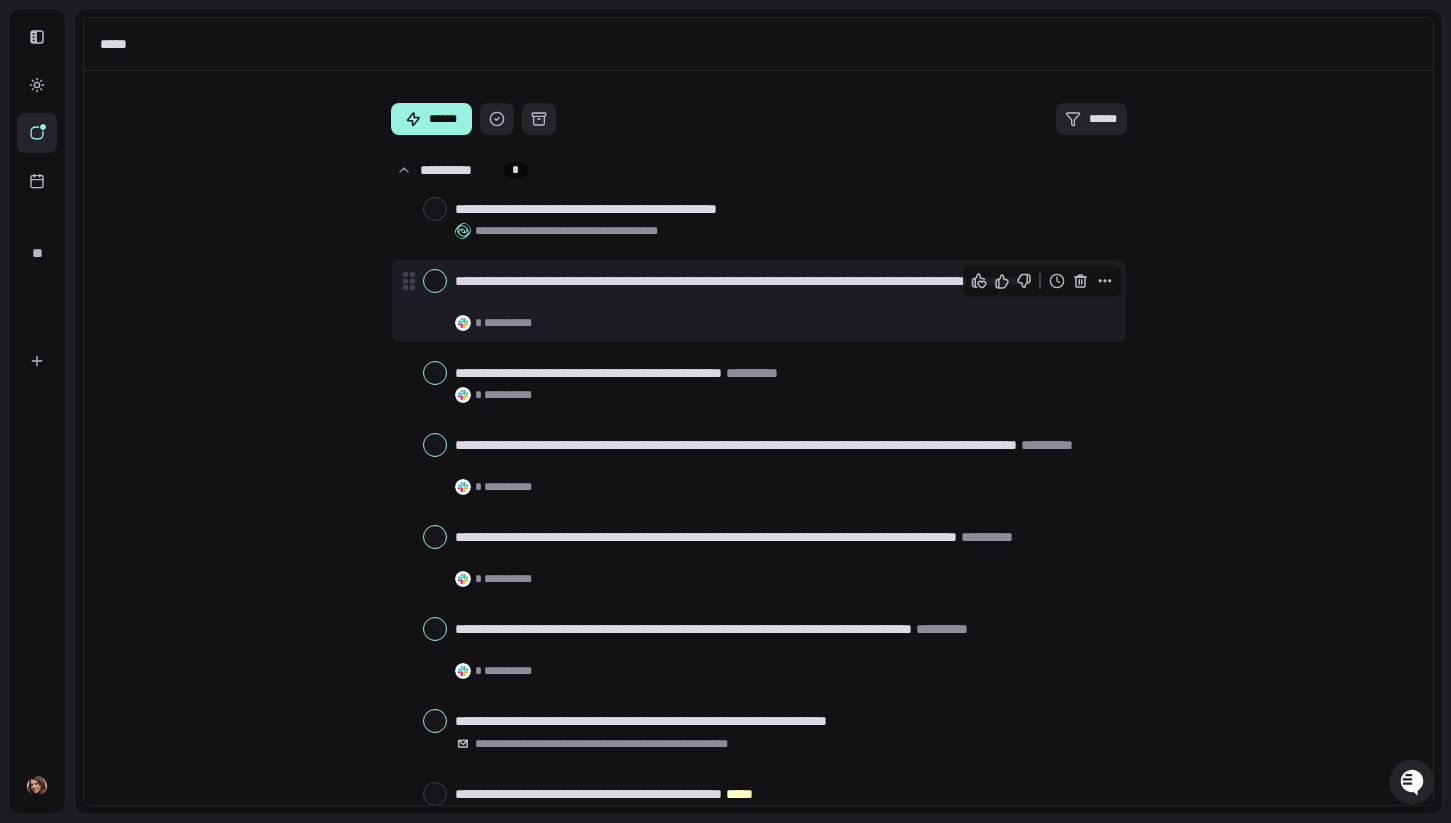 click at bounding box center [435, 281] 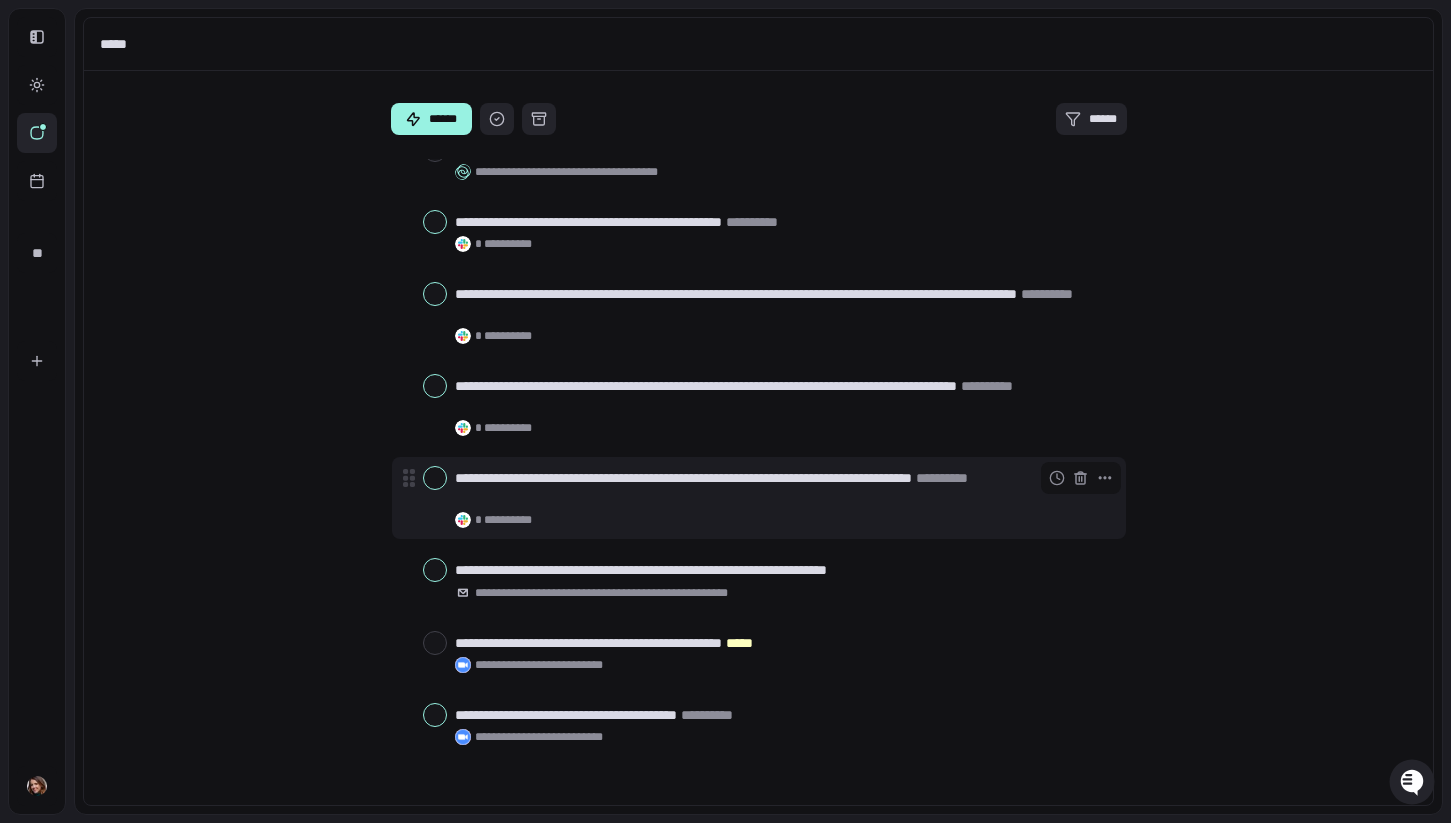 scroll, scrollTop: 0, scrollLeft: 0, axis: both 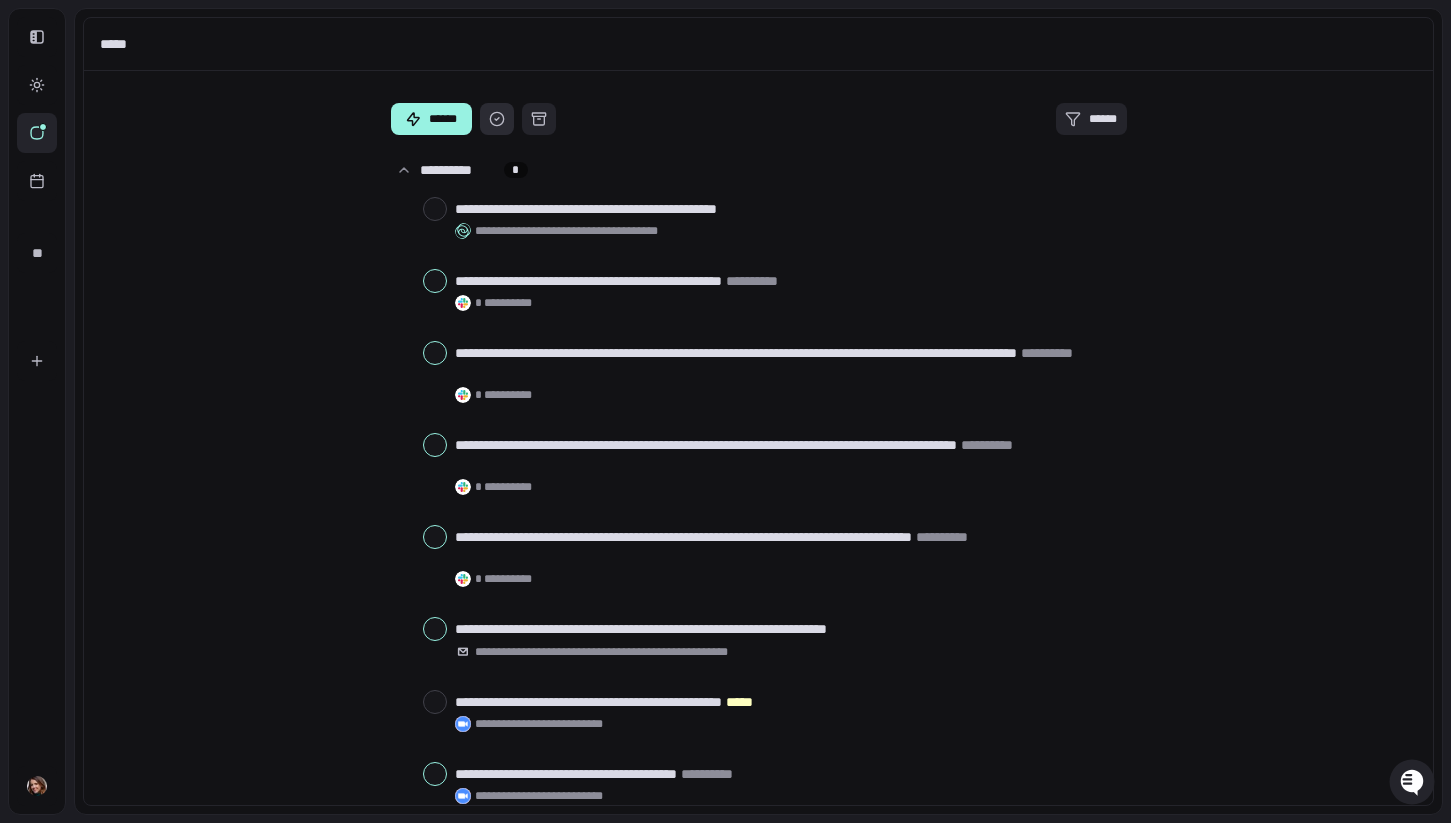click at bounding box center (497, 119) 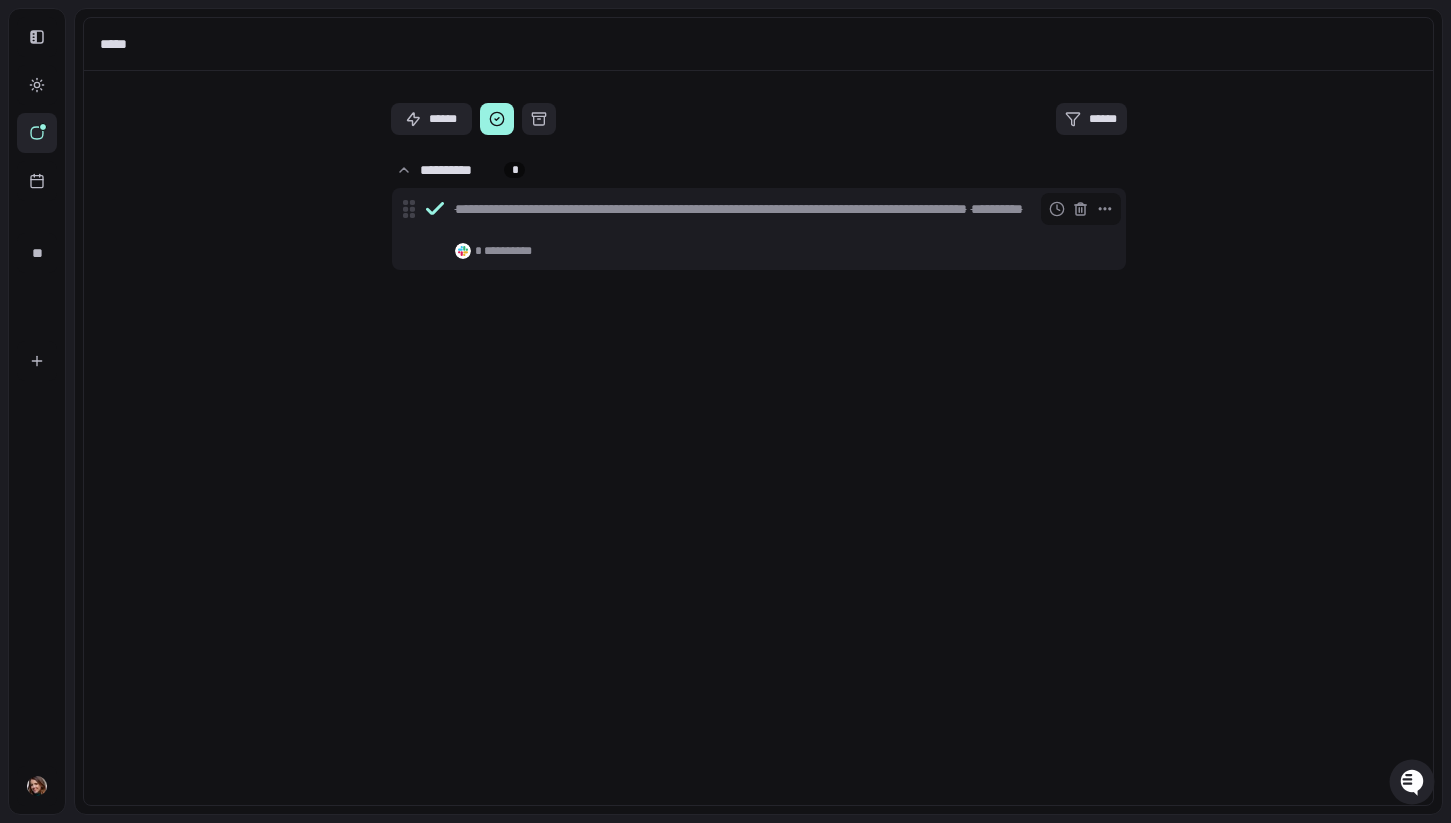 click 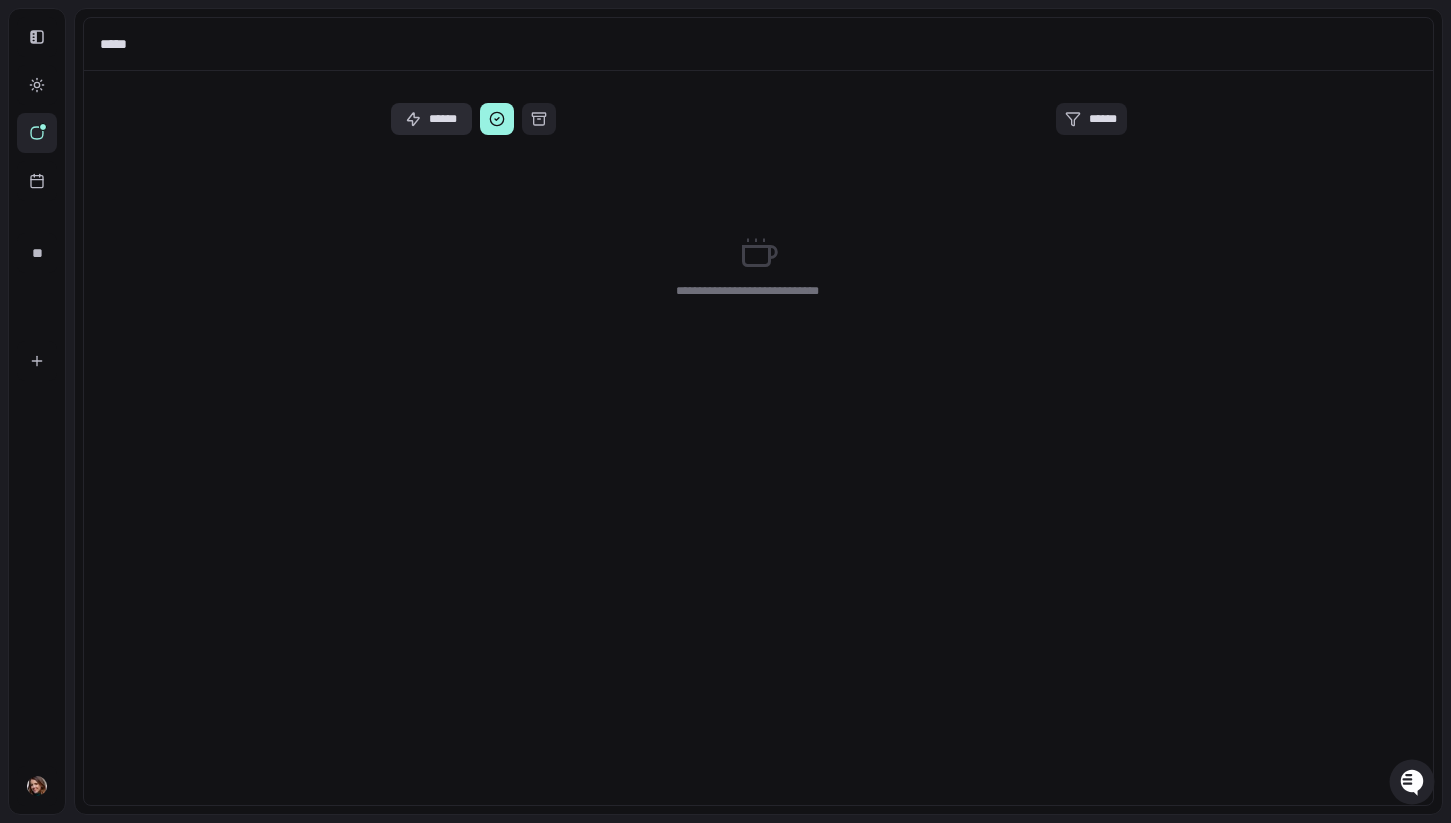 click on "******" at bounding box center (431, 119) 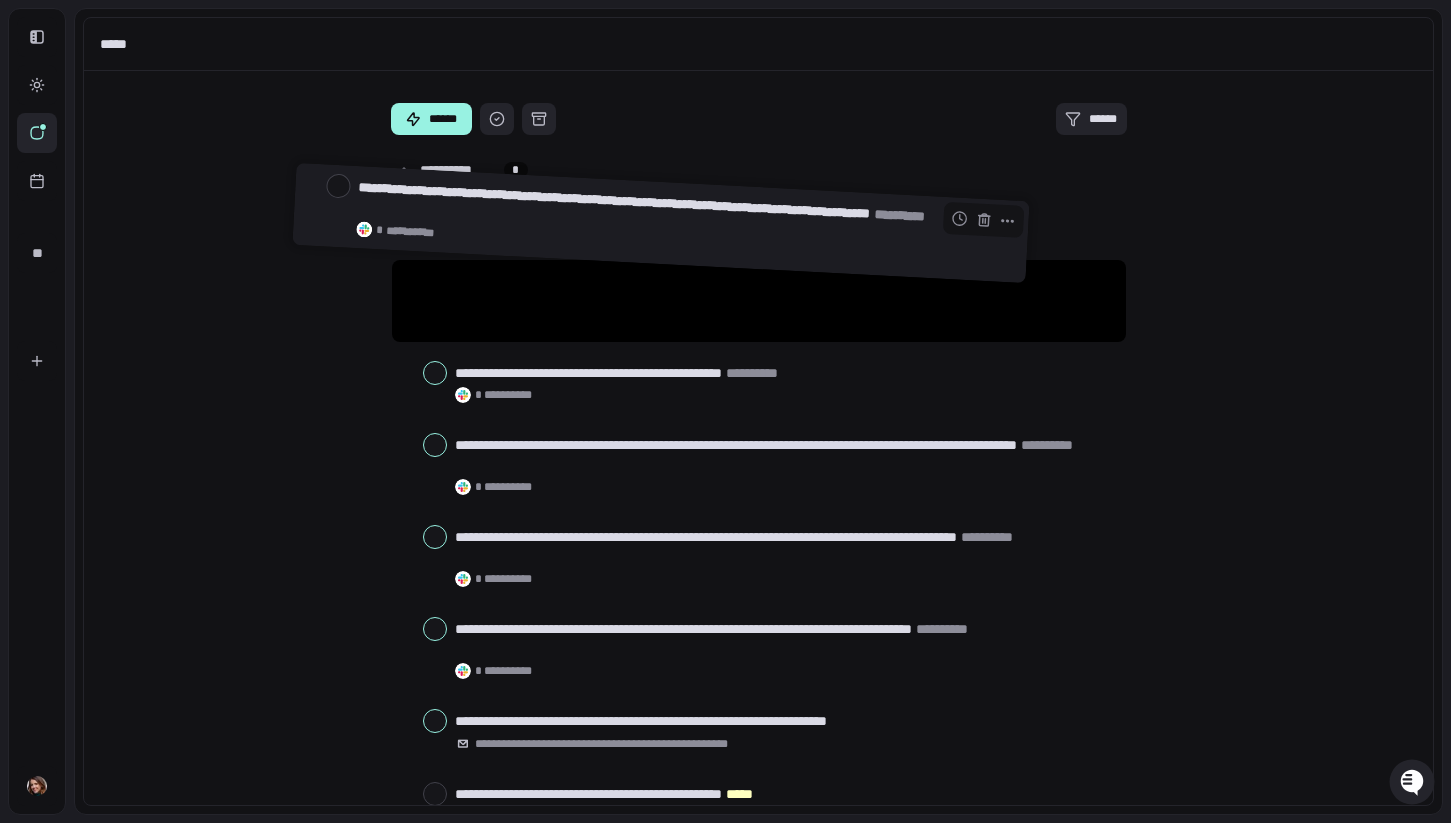 drag, startPoint x: 710, startPoint y: 312, endPoint x: 644, endPoint y: 237, distance: 99.90495 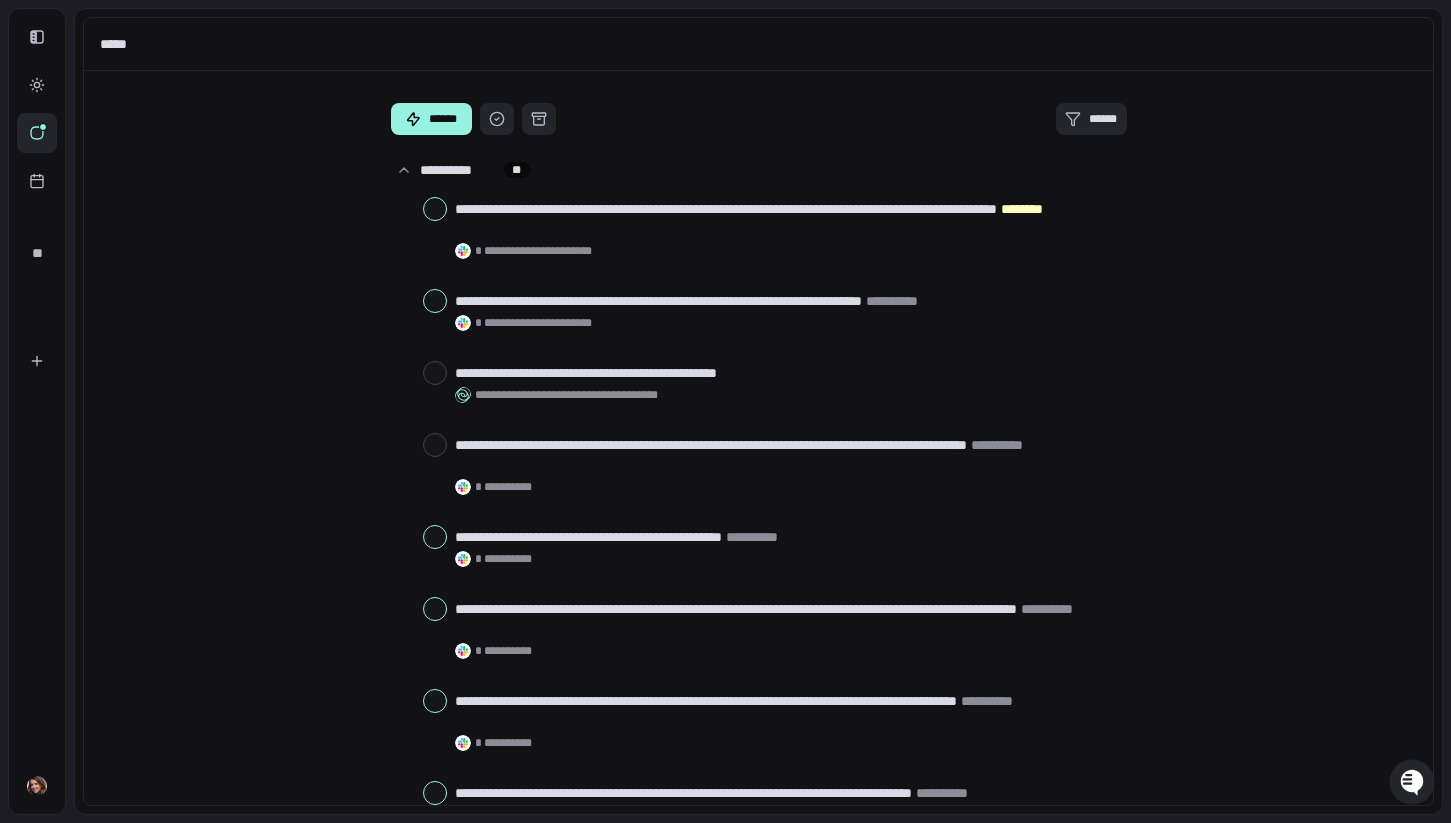 scroll, scrollTop: 4, scrollLeft: 0, axis: vertical 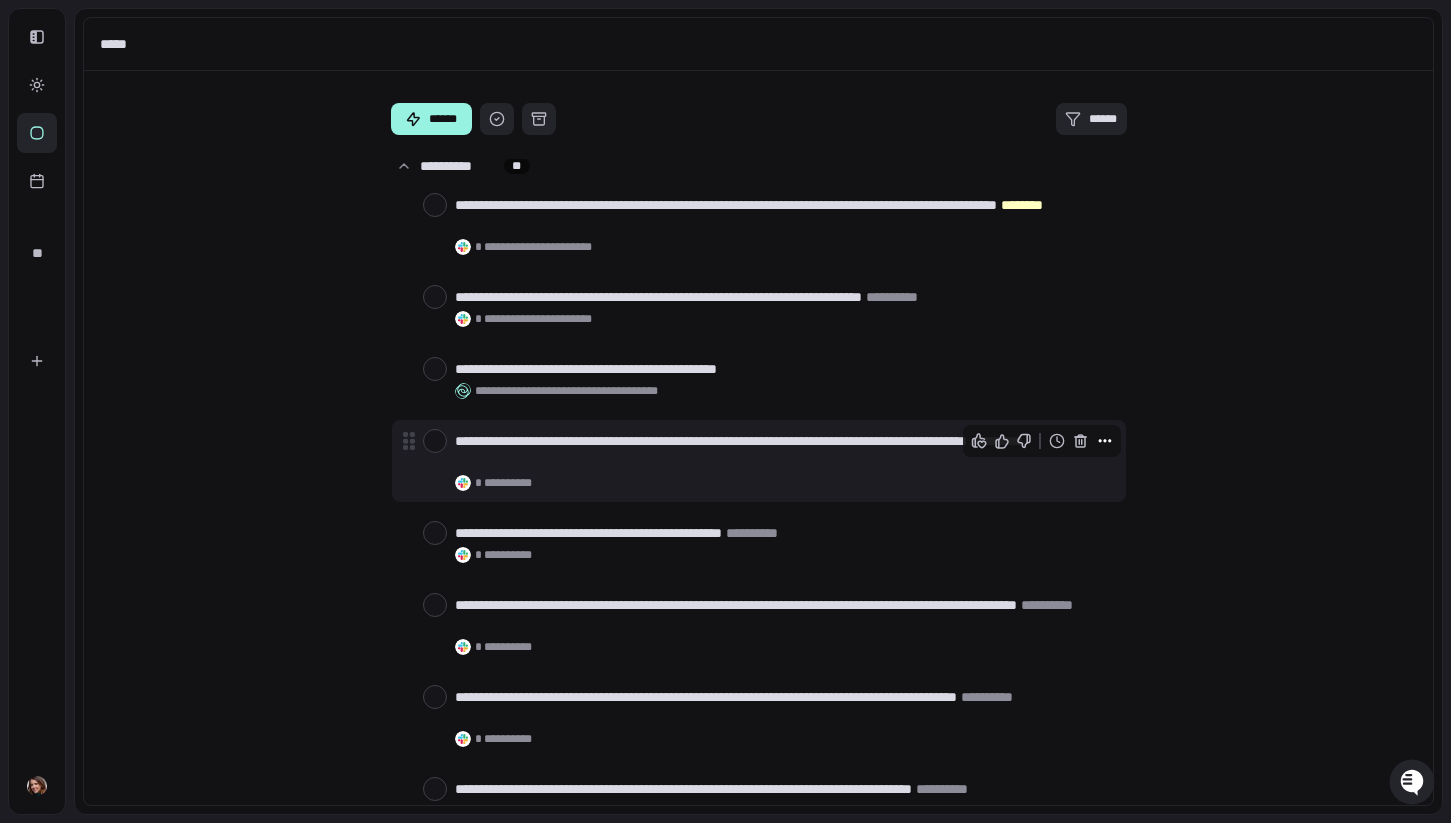 click at bounding box center [1105, 441] 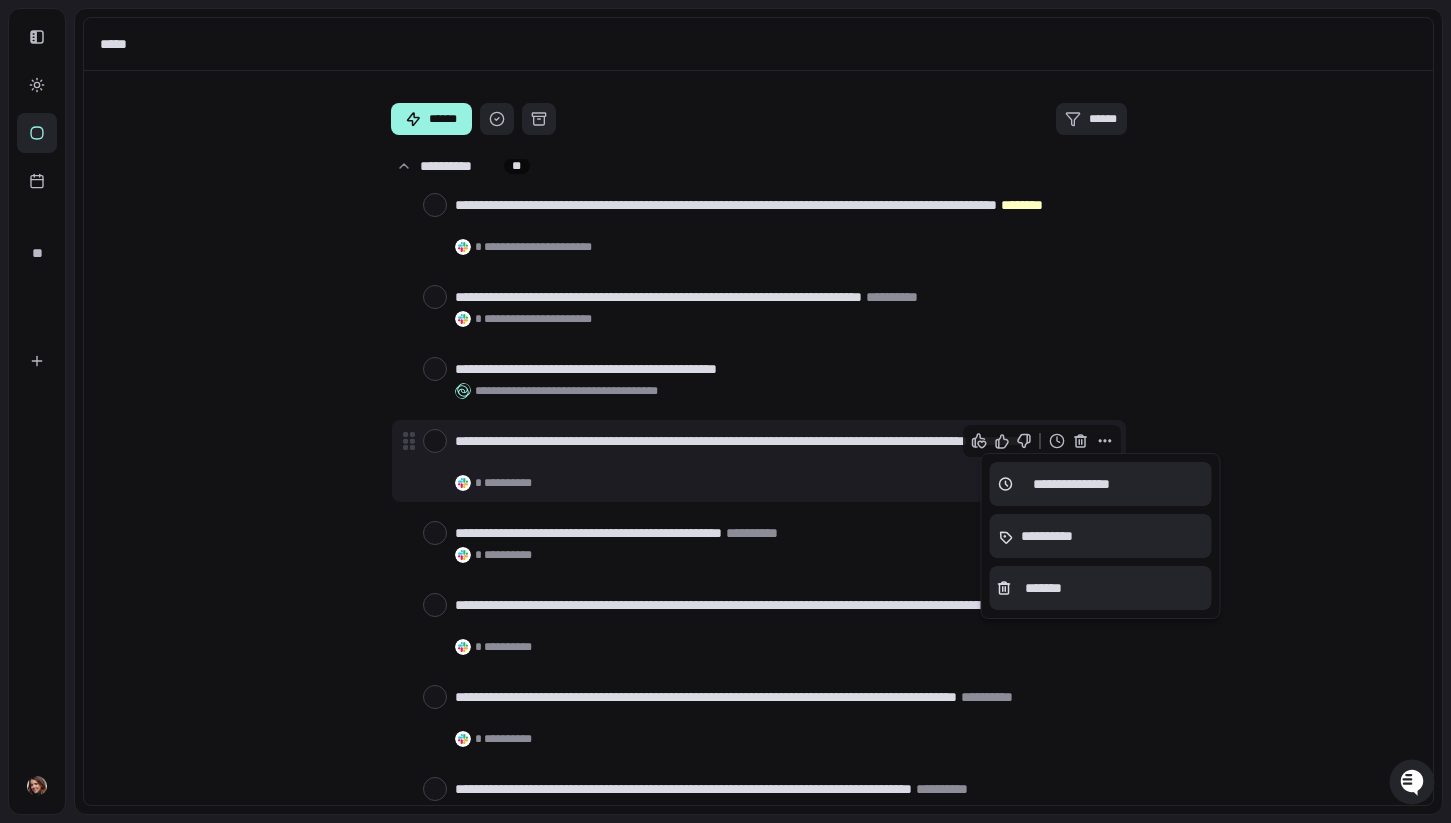 drag, startPoint x: 598, startPoint y: 464, endPoint x: 455, endPoint y: 446, distance: 144.12842 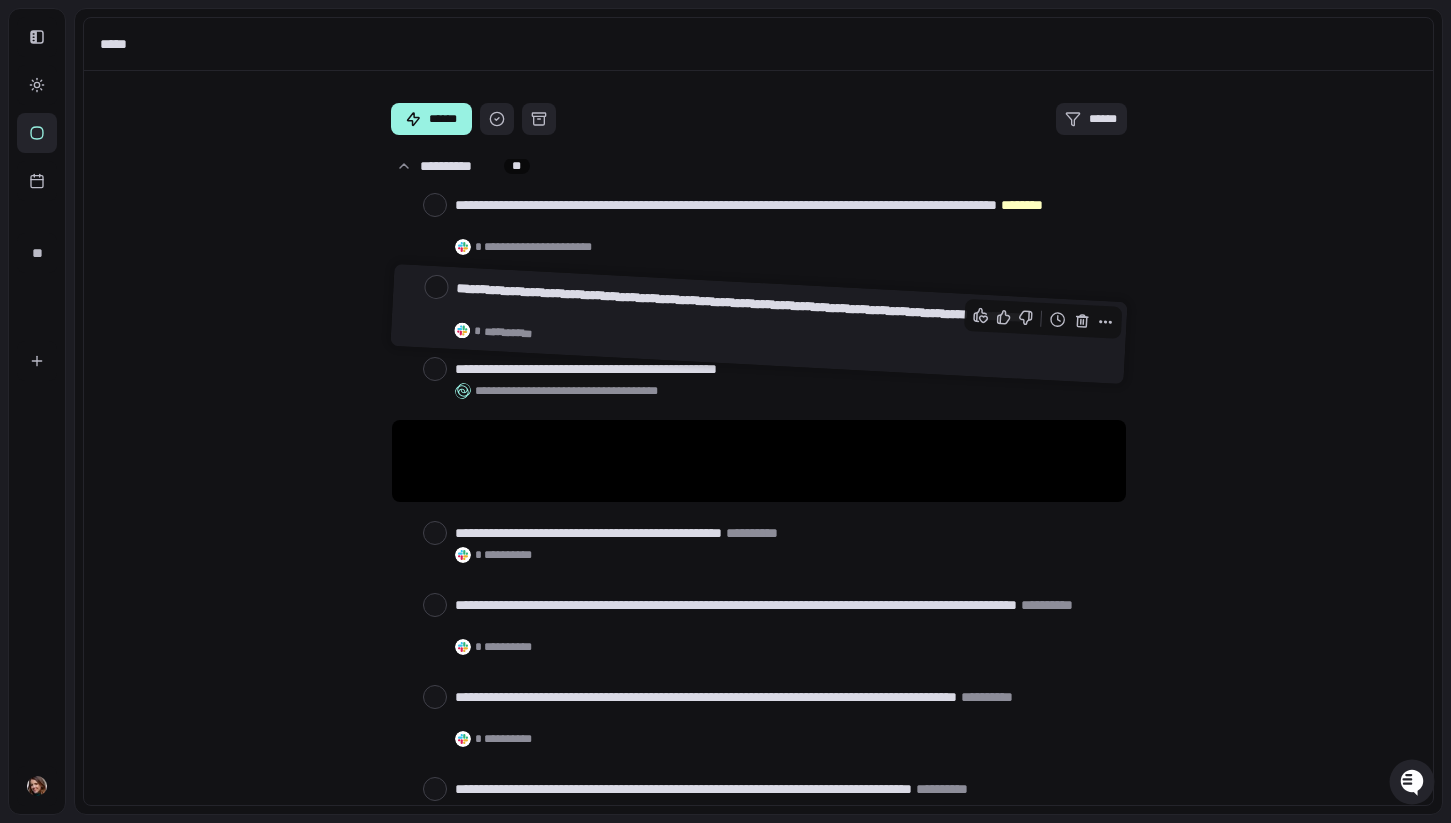 scroll, scrollTop: 0, scrollLeft: 0, axis: both 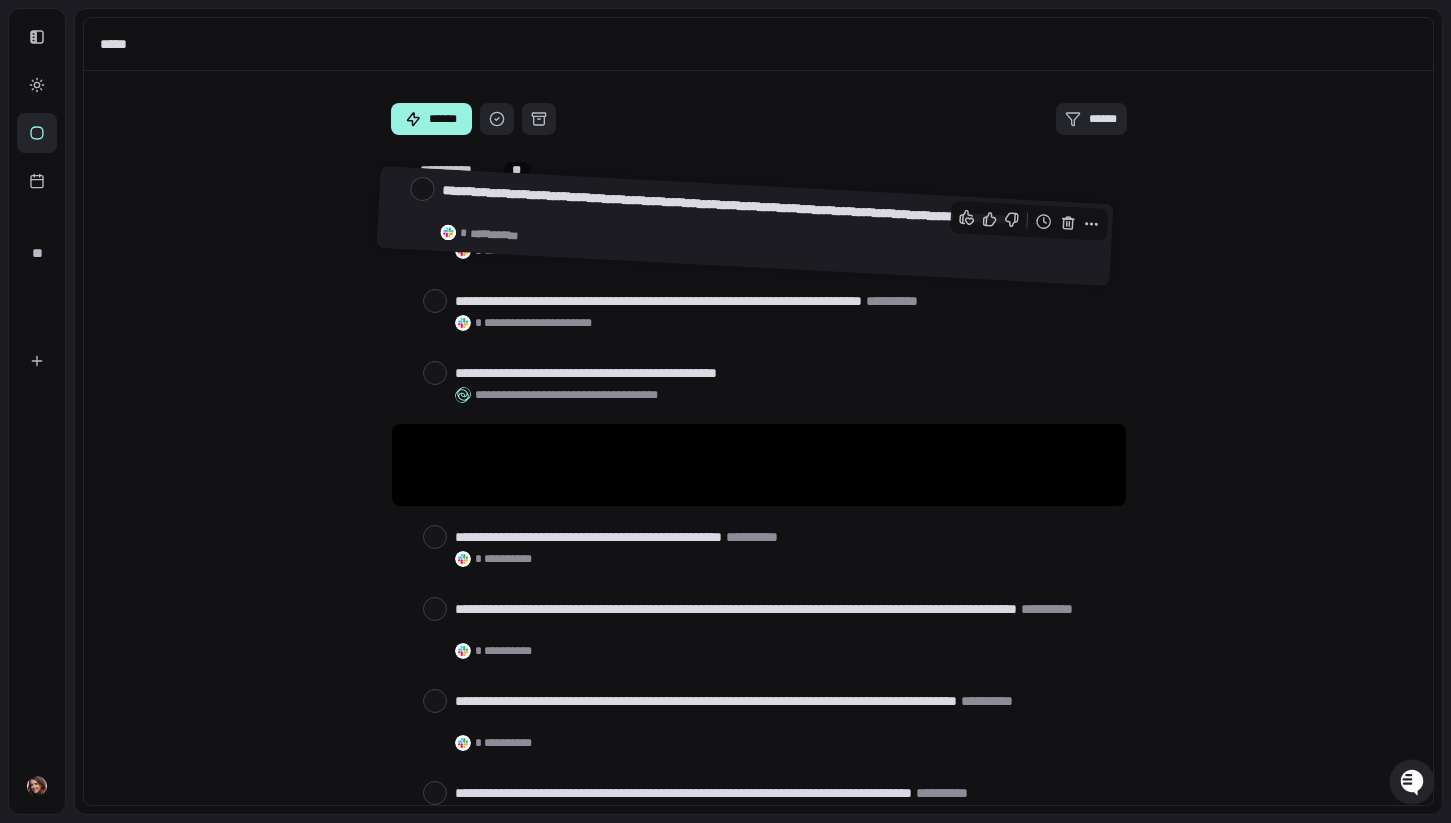 drag, startPoint x: 399, startPoint y: 441, endPoint x: 393, endPoint y: 208, distance: 233.07724 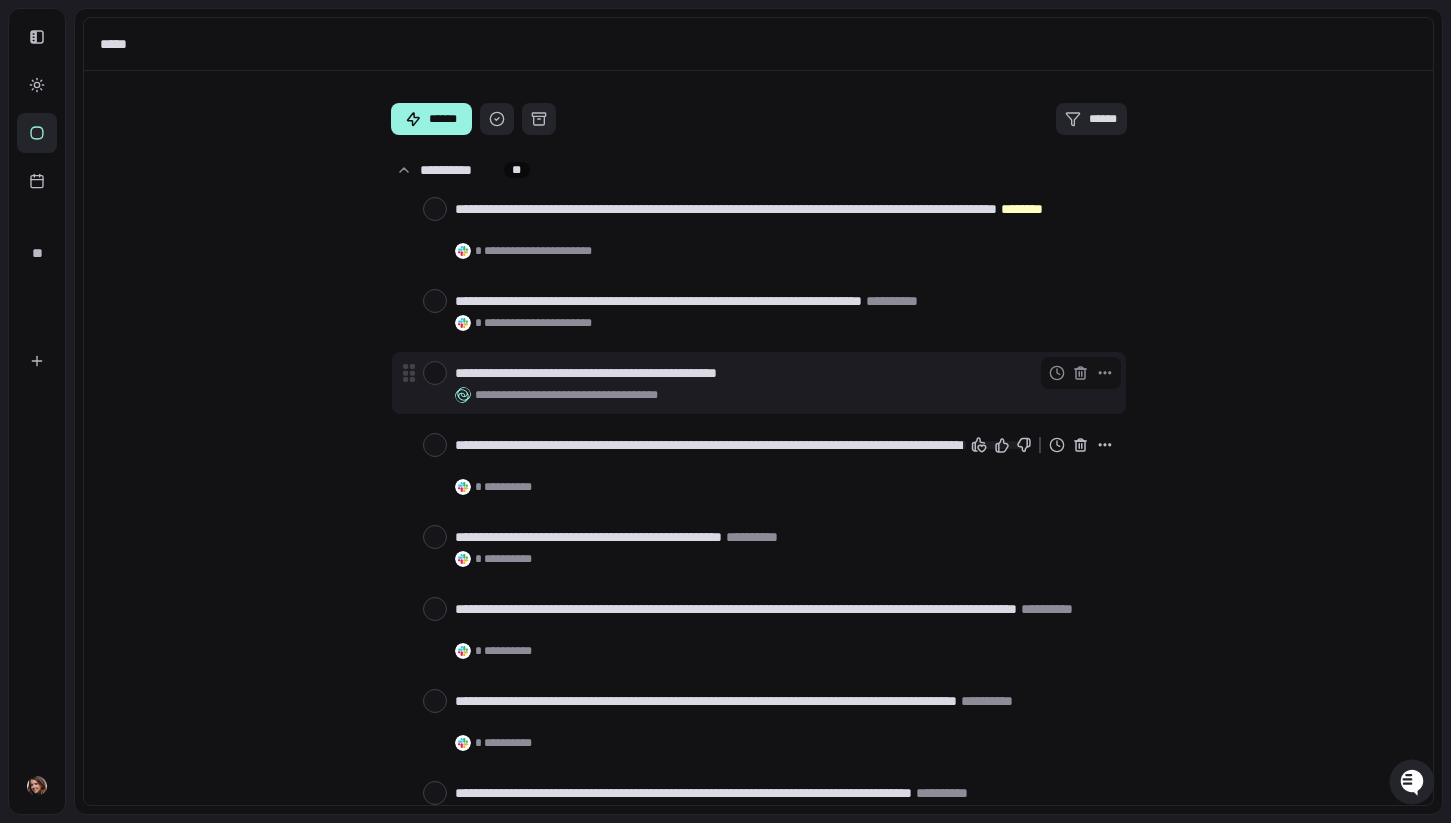 click at bounding box center [435, 373] 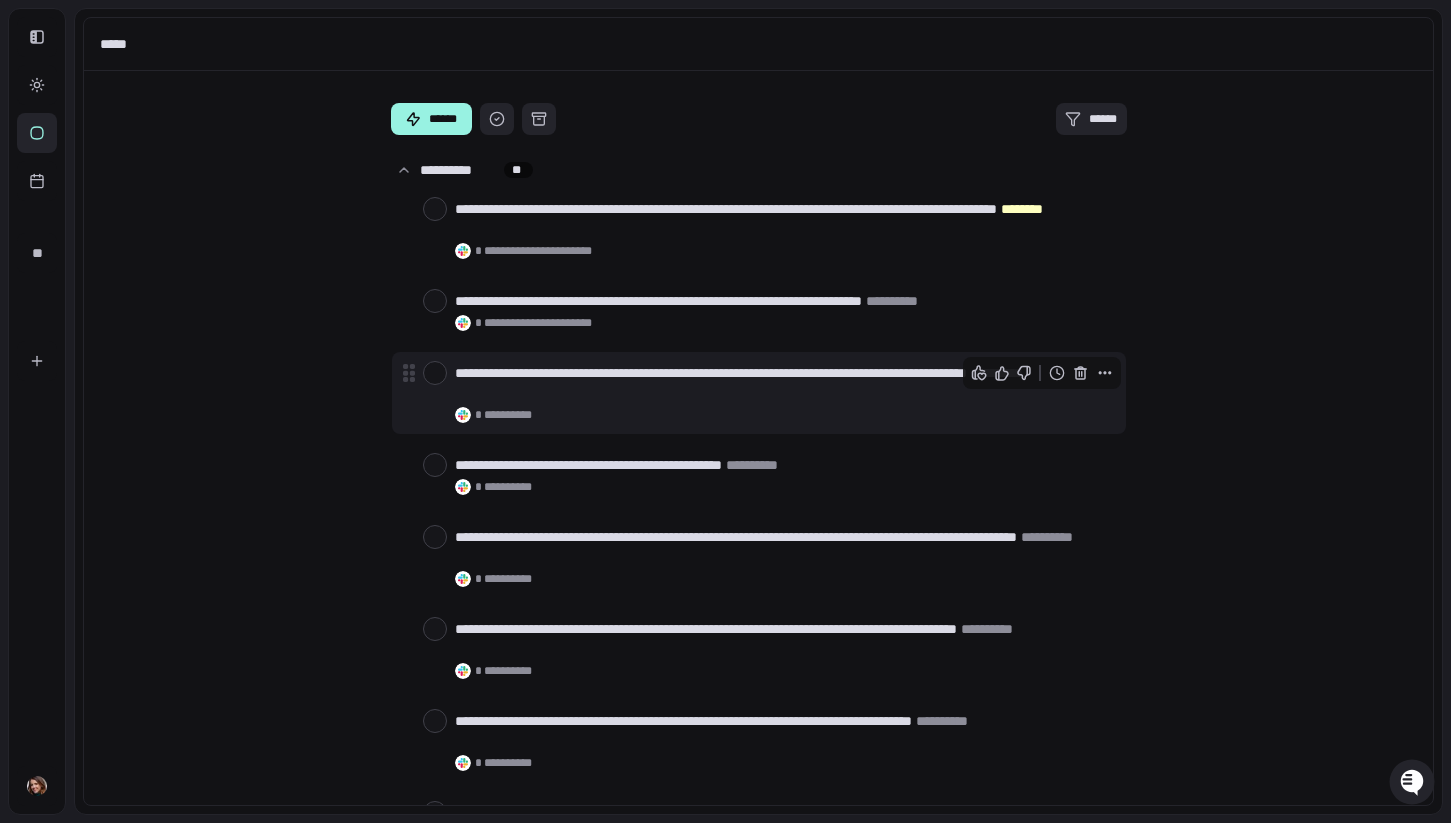 scroll, scrollTop: 1, scrollLeft: 0, axis: vertical 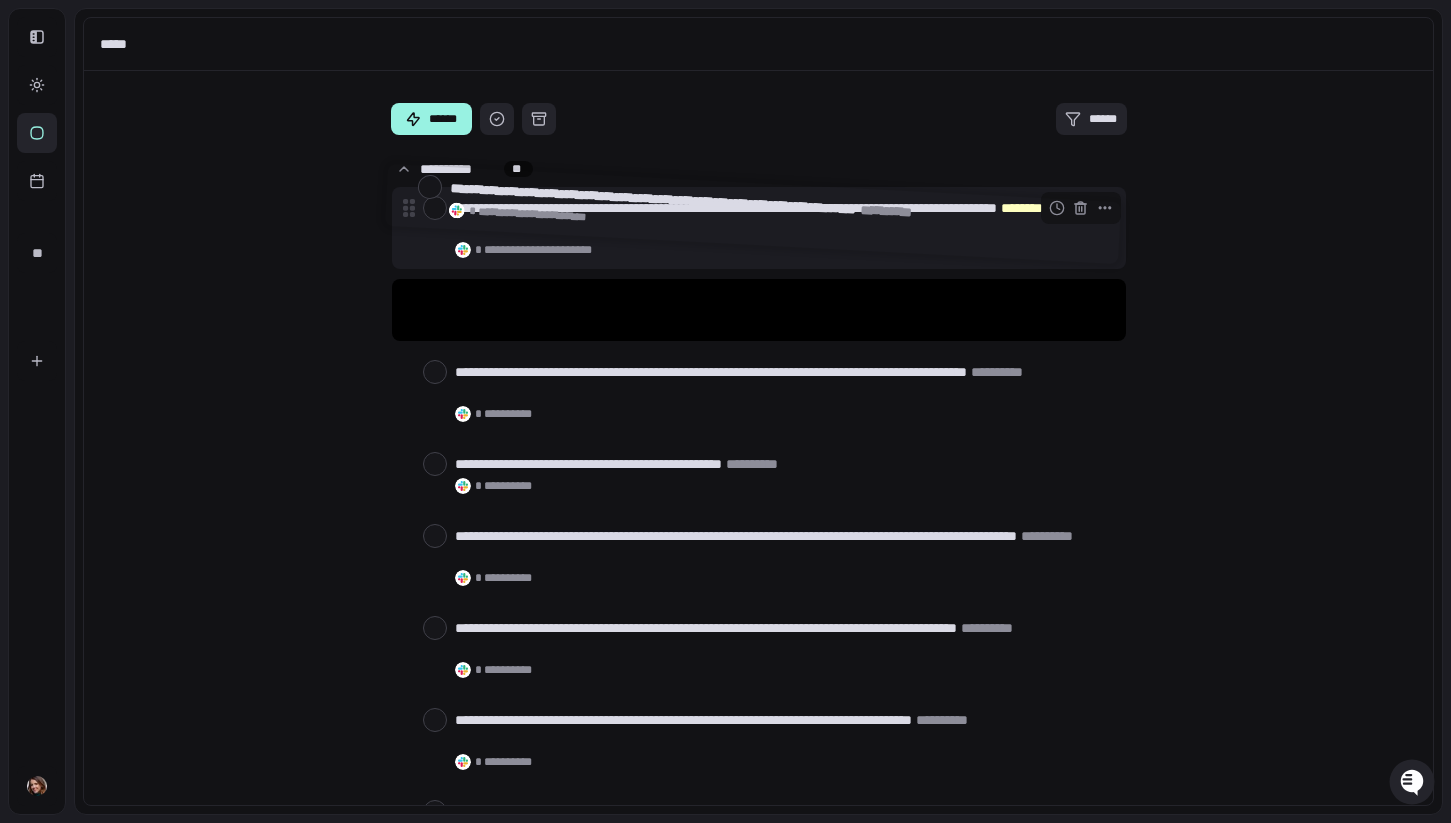 drag, startPoint x: 694, startPoint y: 323, endPoint x: 696, endPoint y: 227, distance: 96.02083 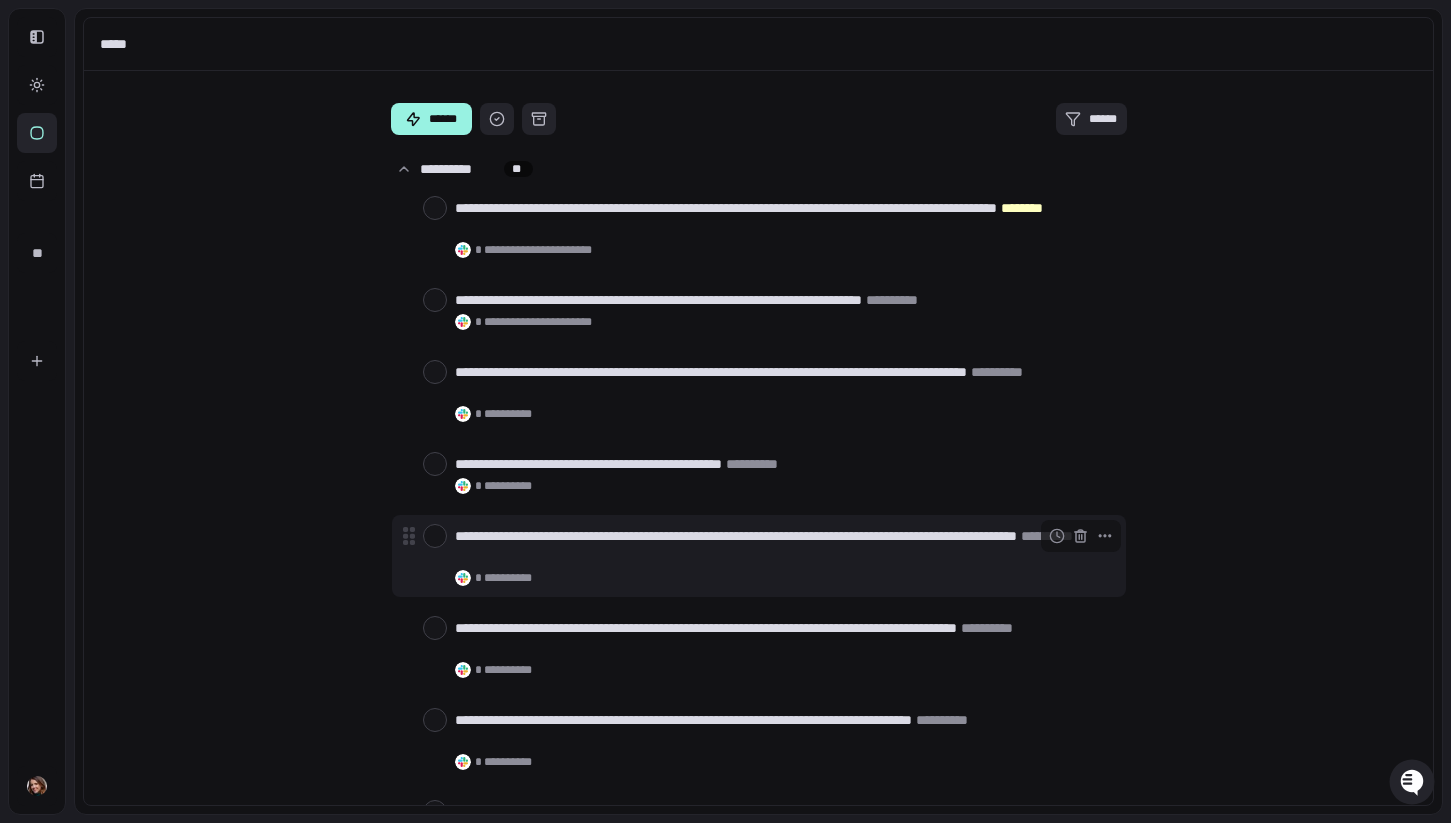click at bounding box center (435, 536) 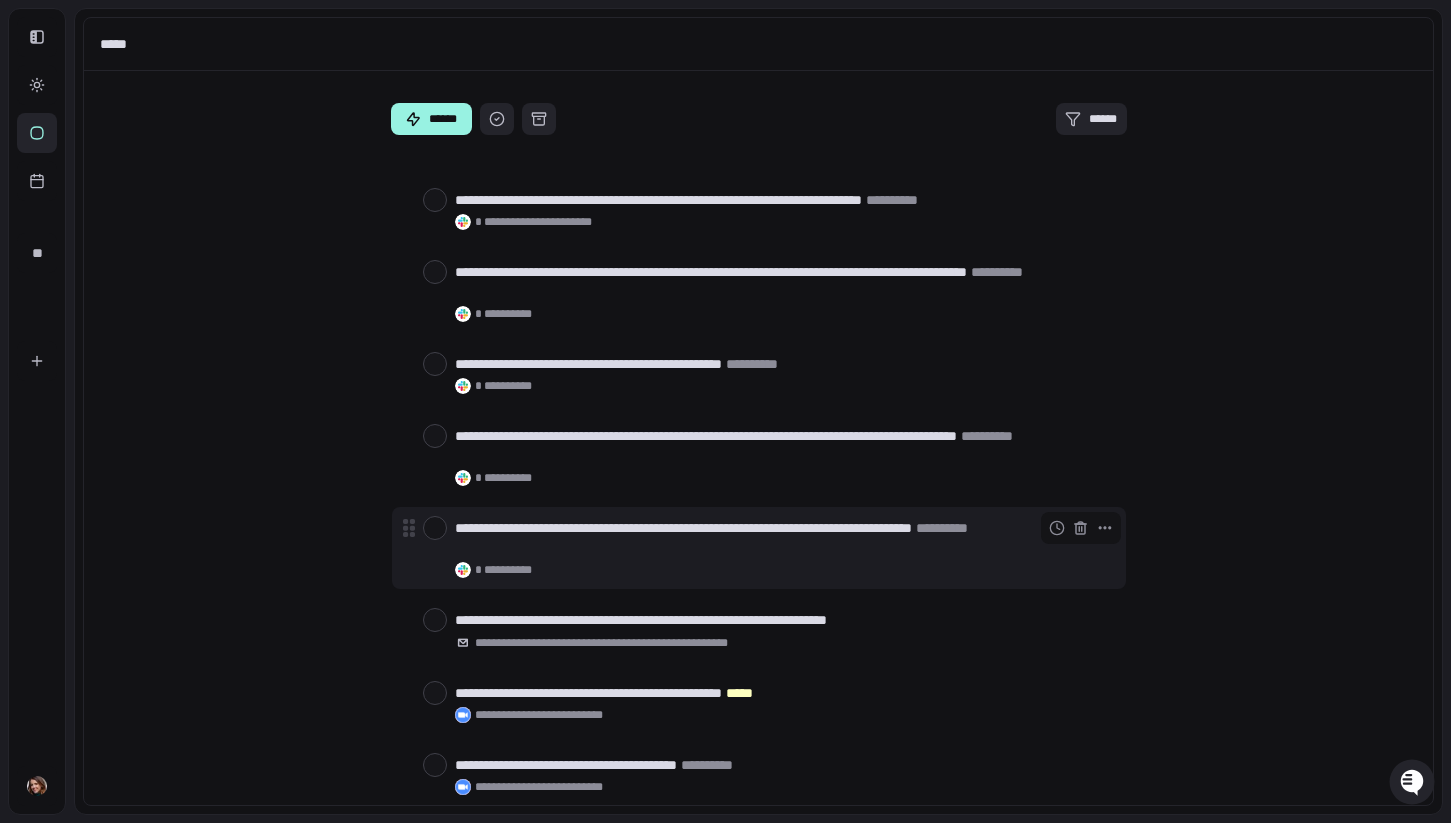 scroll, scrollTop: 151, scrollLeft: 0, axis: vertical 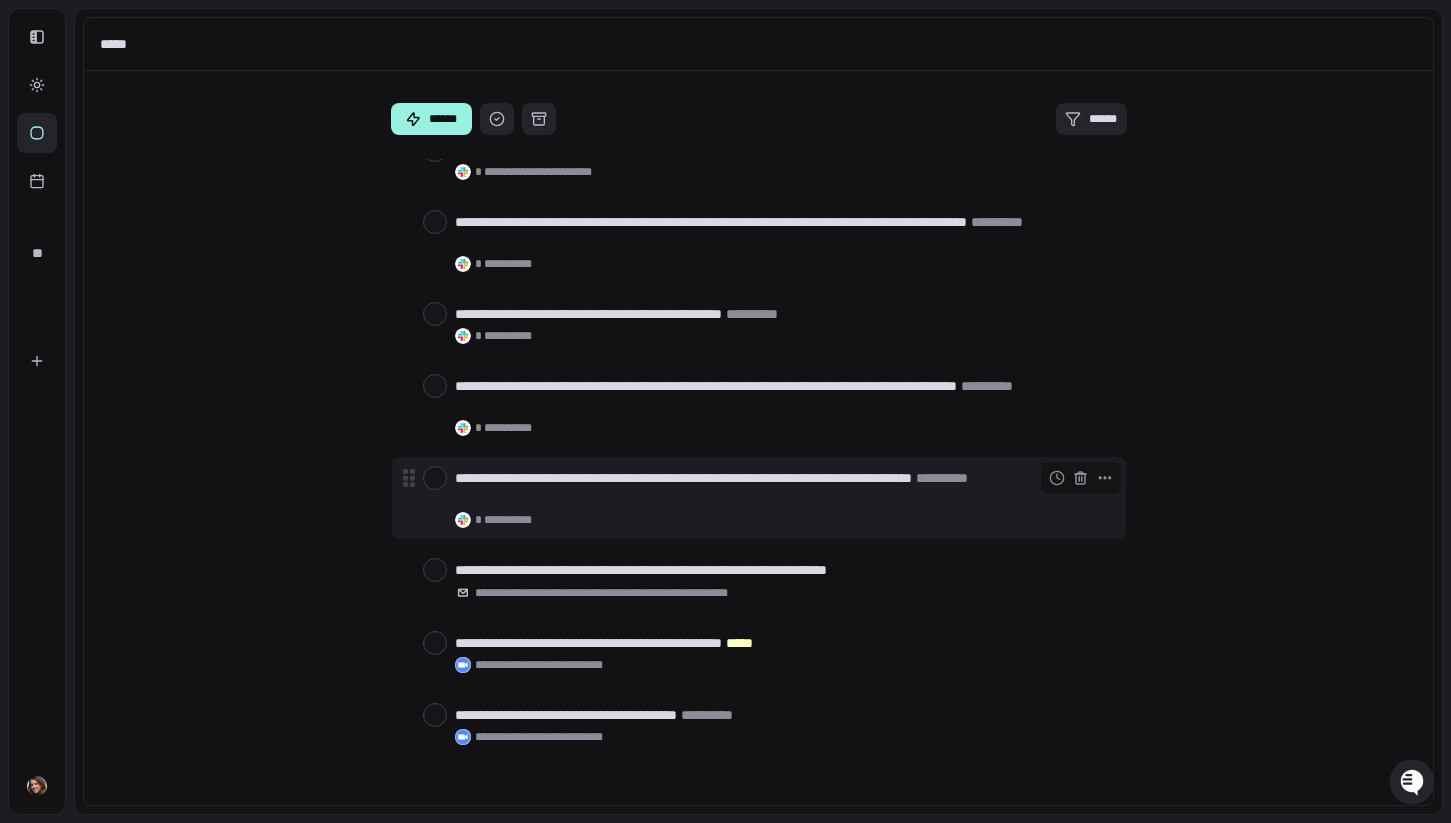 click at bounding box center [435, 478] 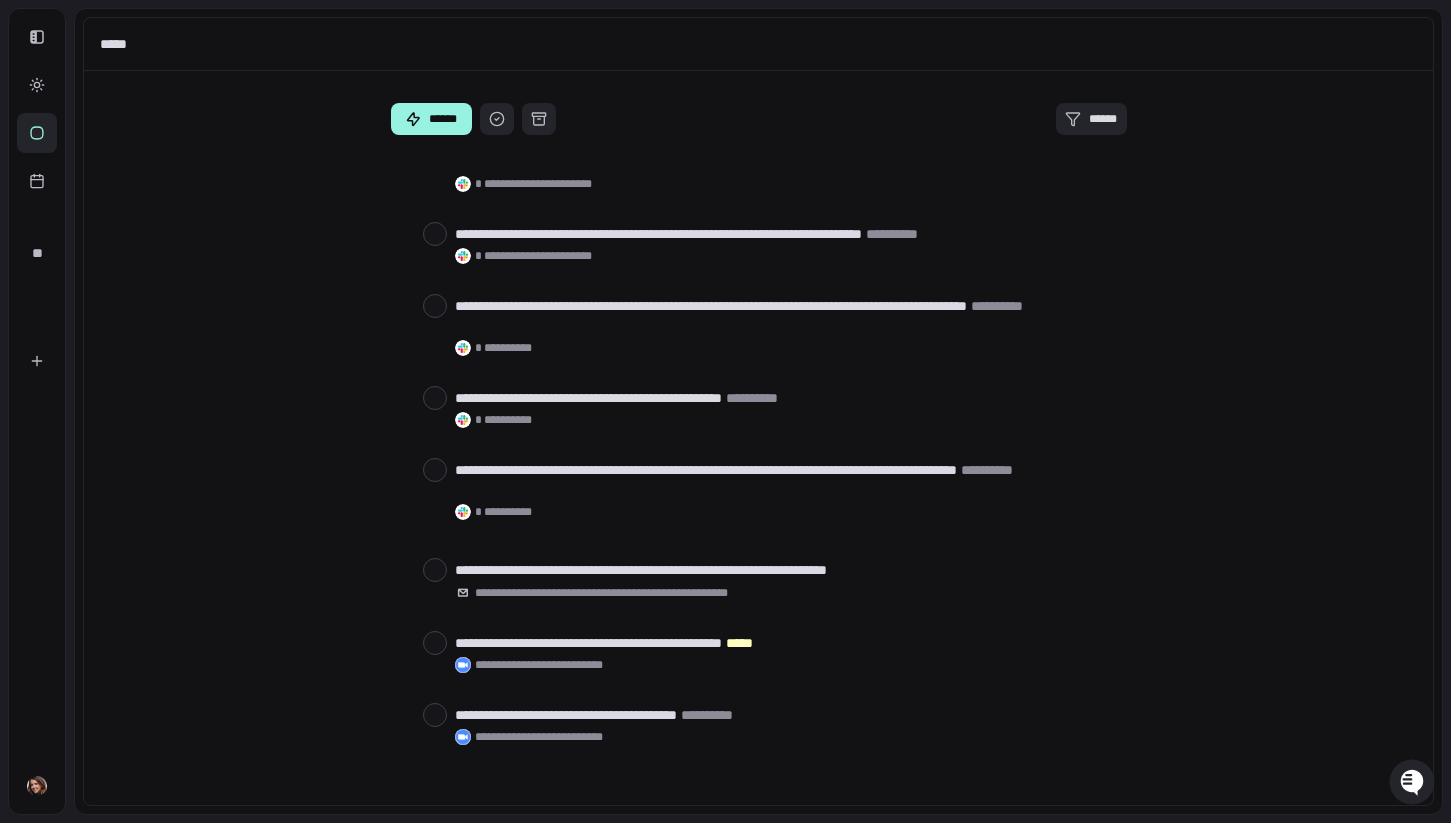 scroll, scrollTop: 59, scrollLeft: 0, axis: vertical 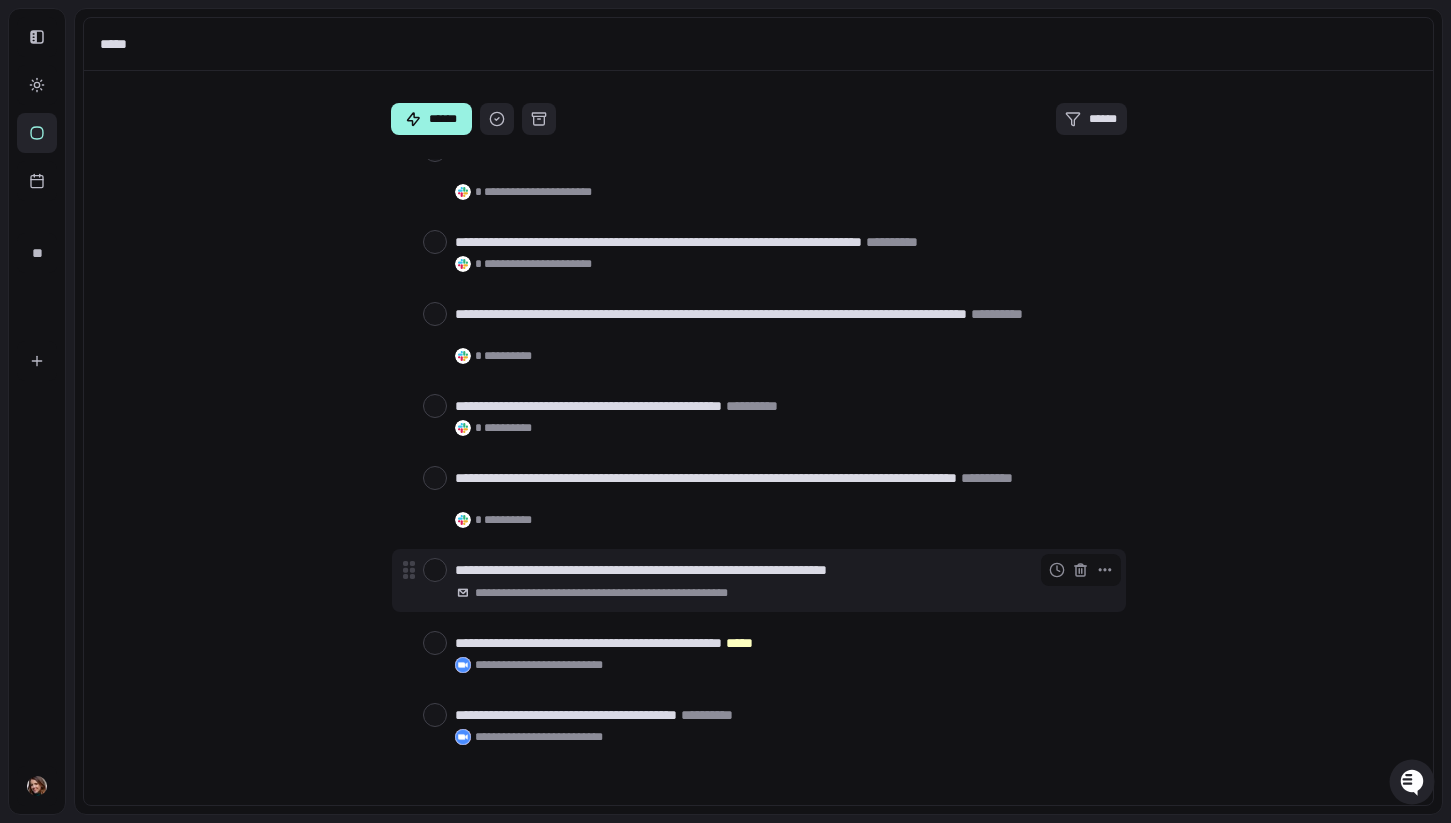 click at bounding box center (435, 570) 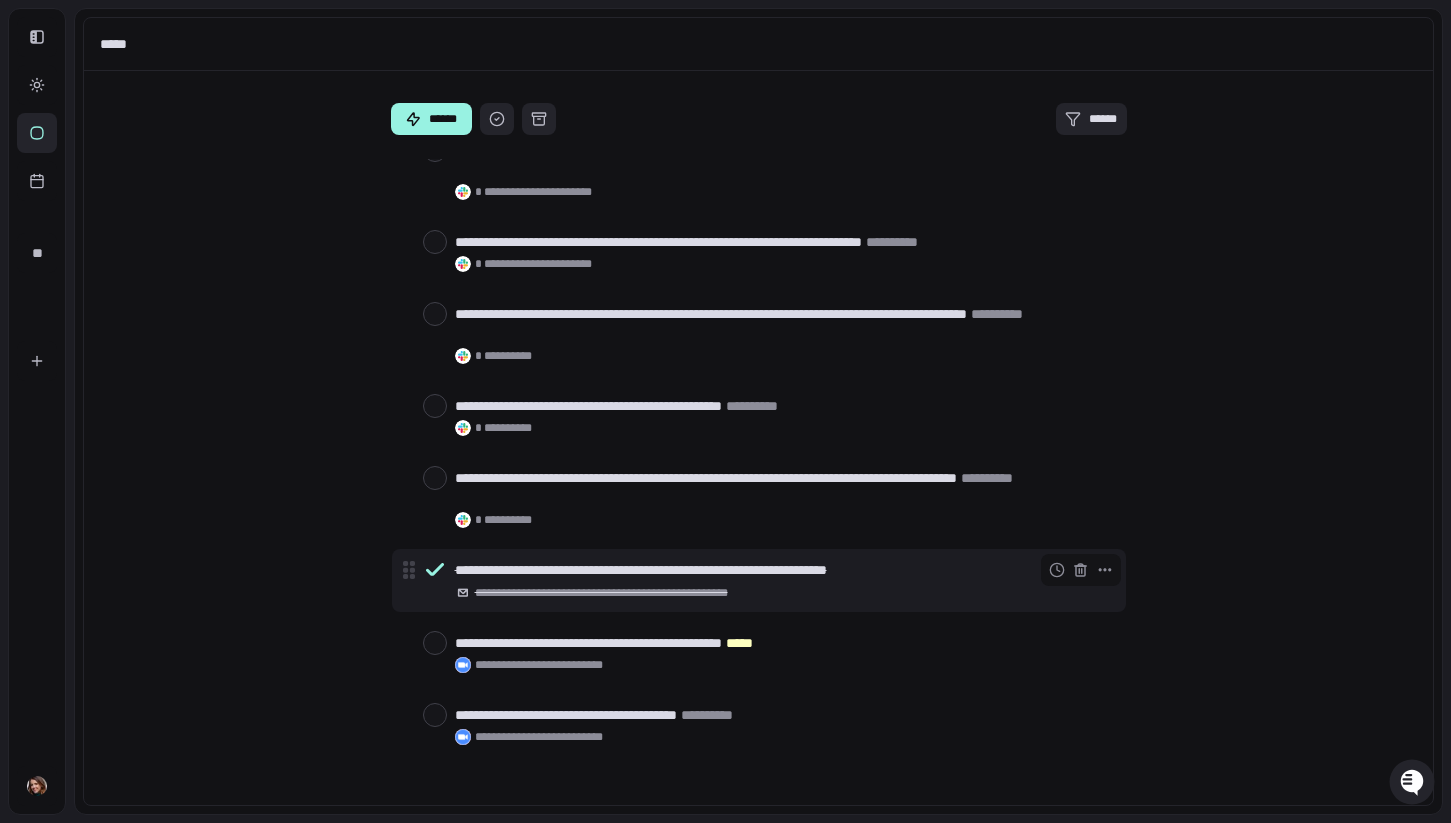 scroll, scrollTop: 0, scrollLeft: 0, axis: both 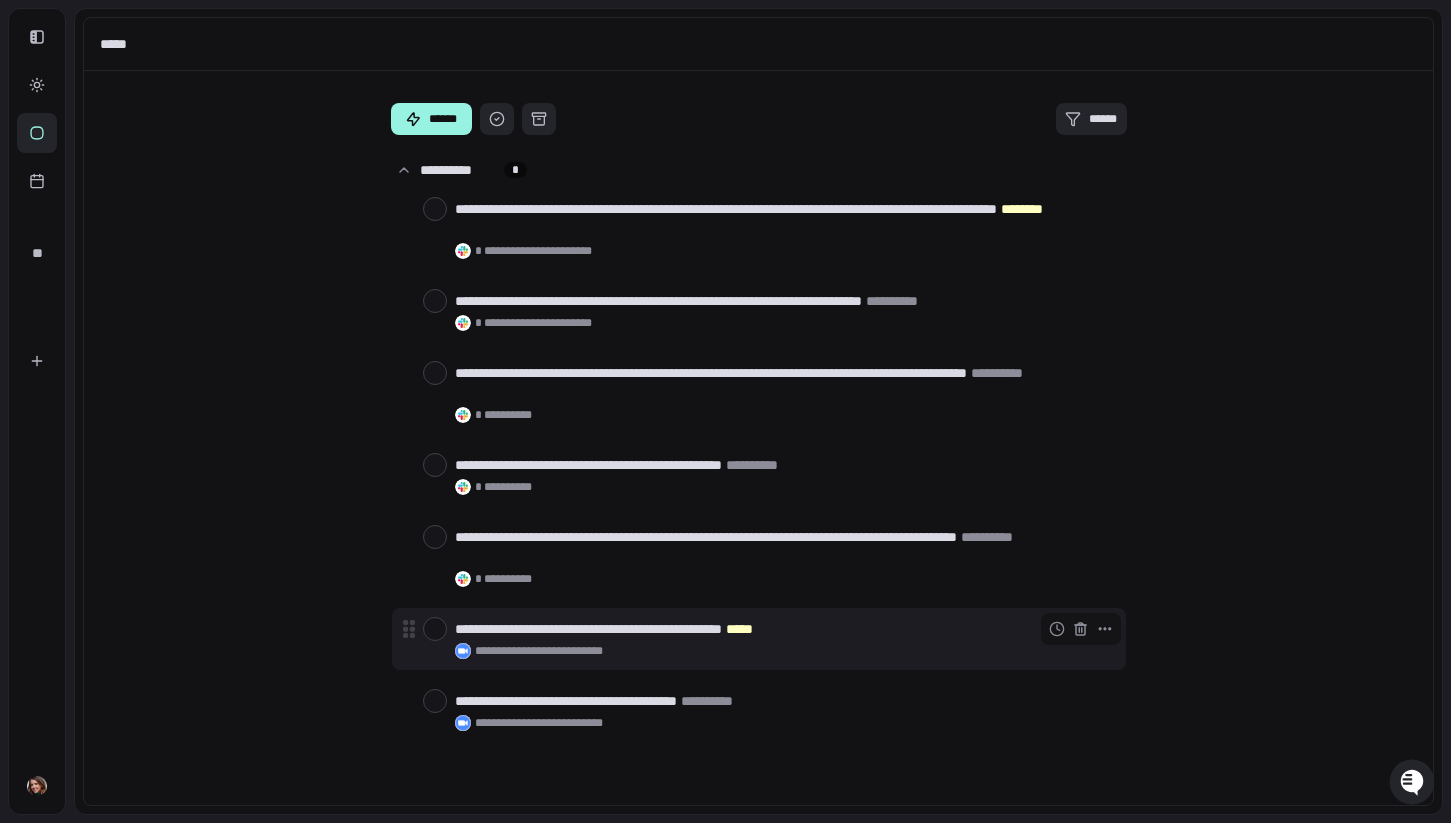 click at bounding box center (435, 629) 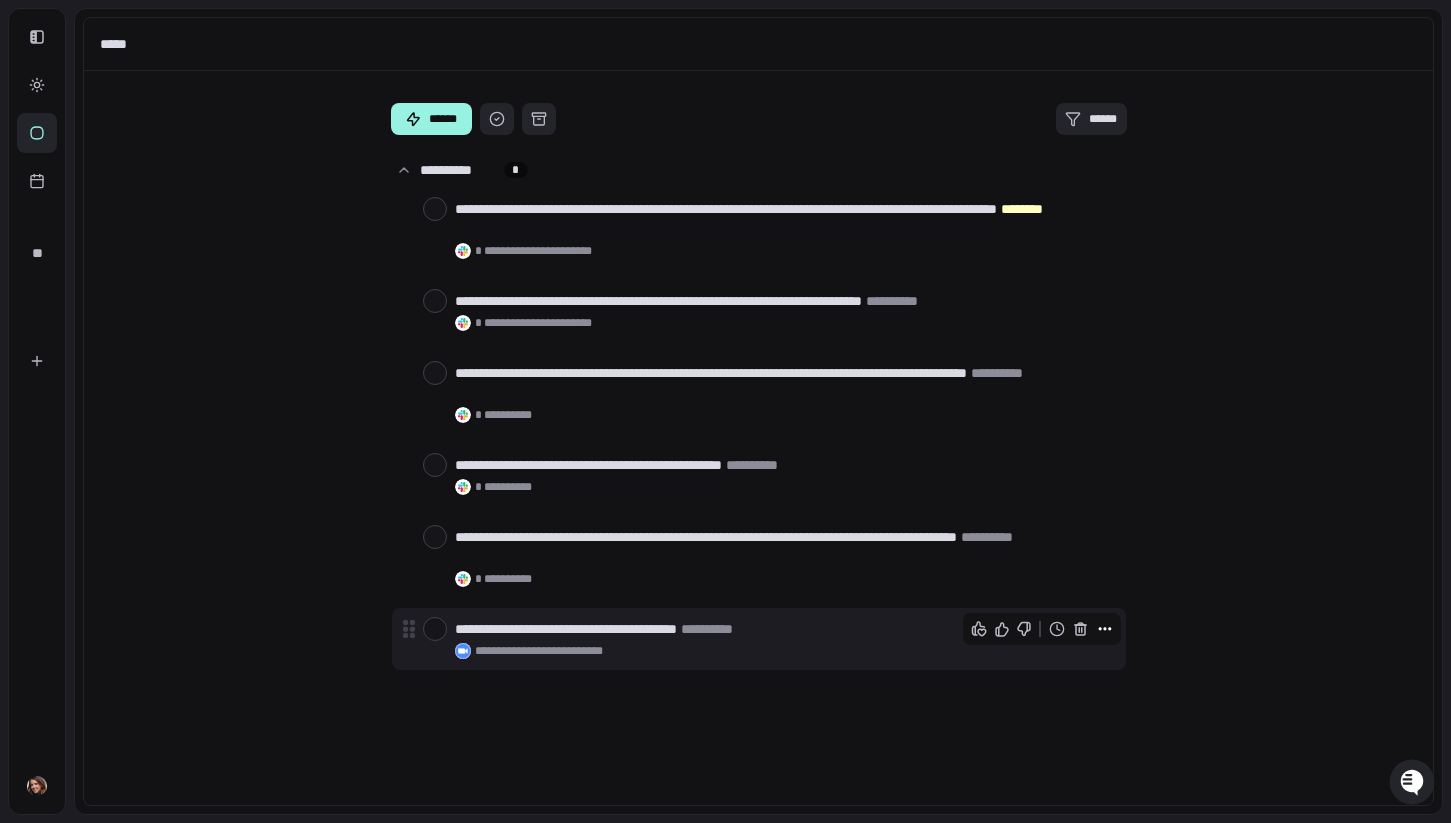 click 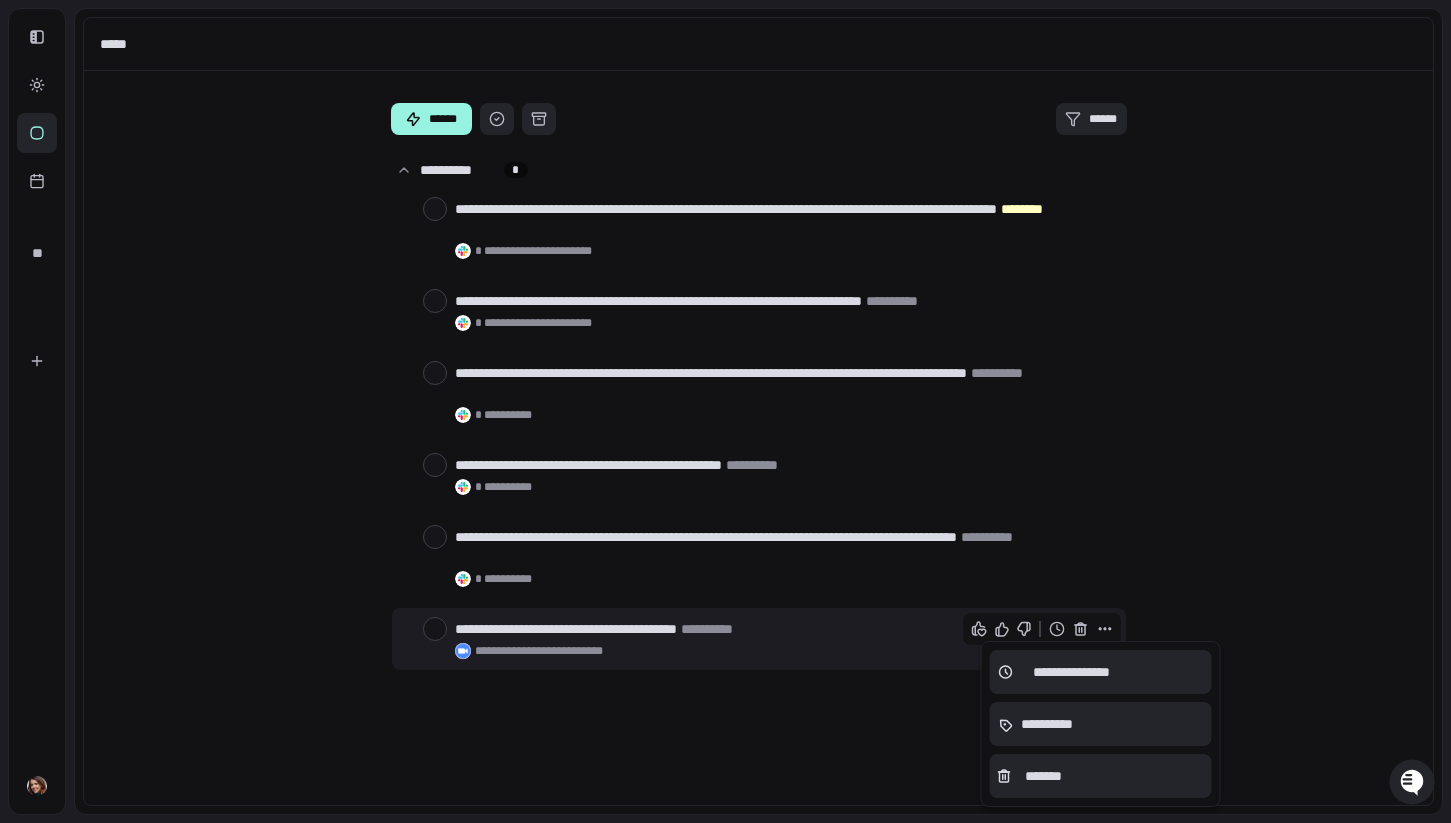 click on "*******" at bounding box center [1101, 776] 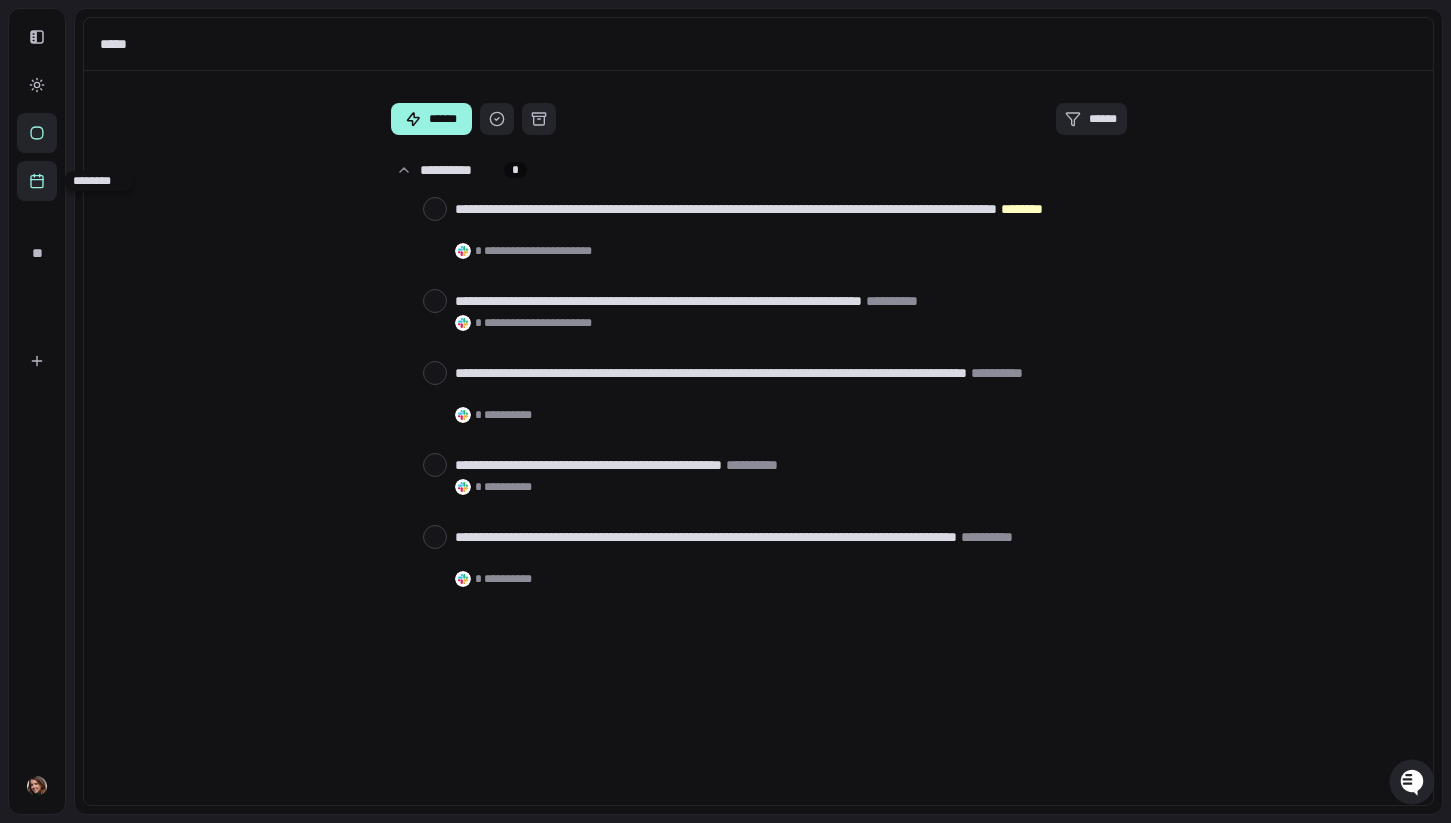 click at bounding box center (37, 181) 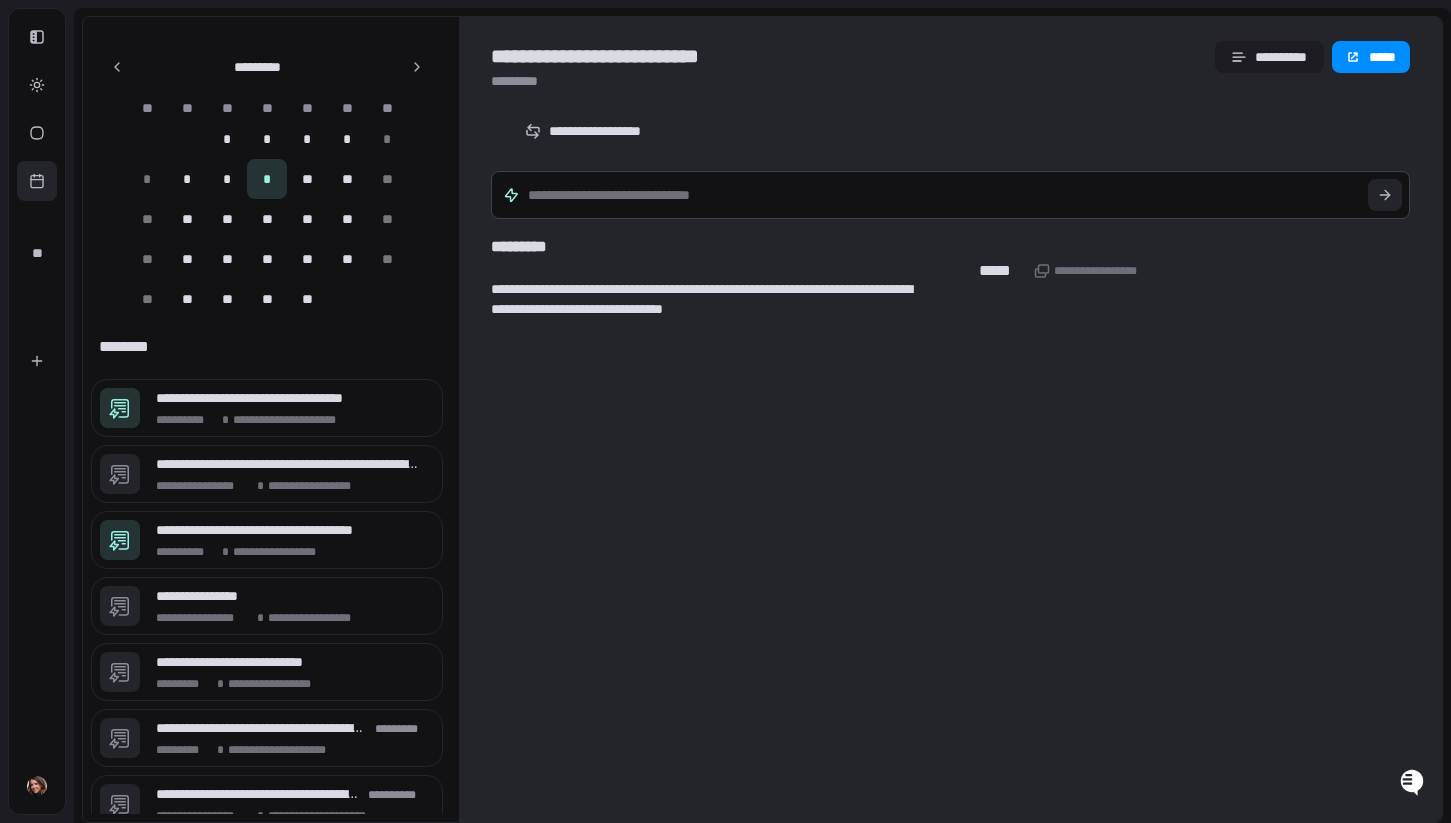 scroll, scrollTop: 362, scrollLeft: 0, axis: vertical 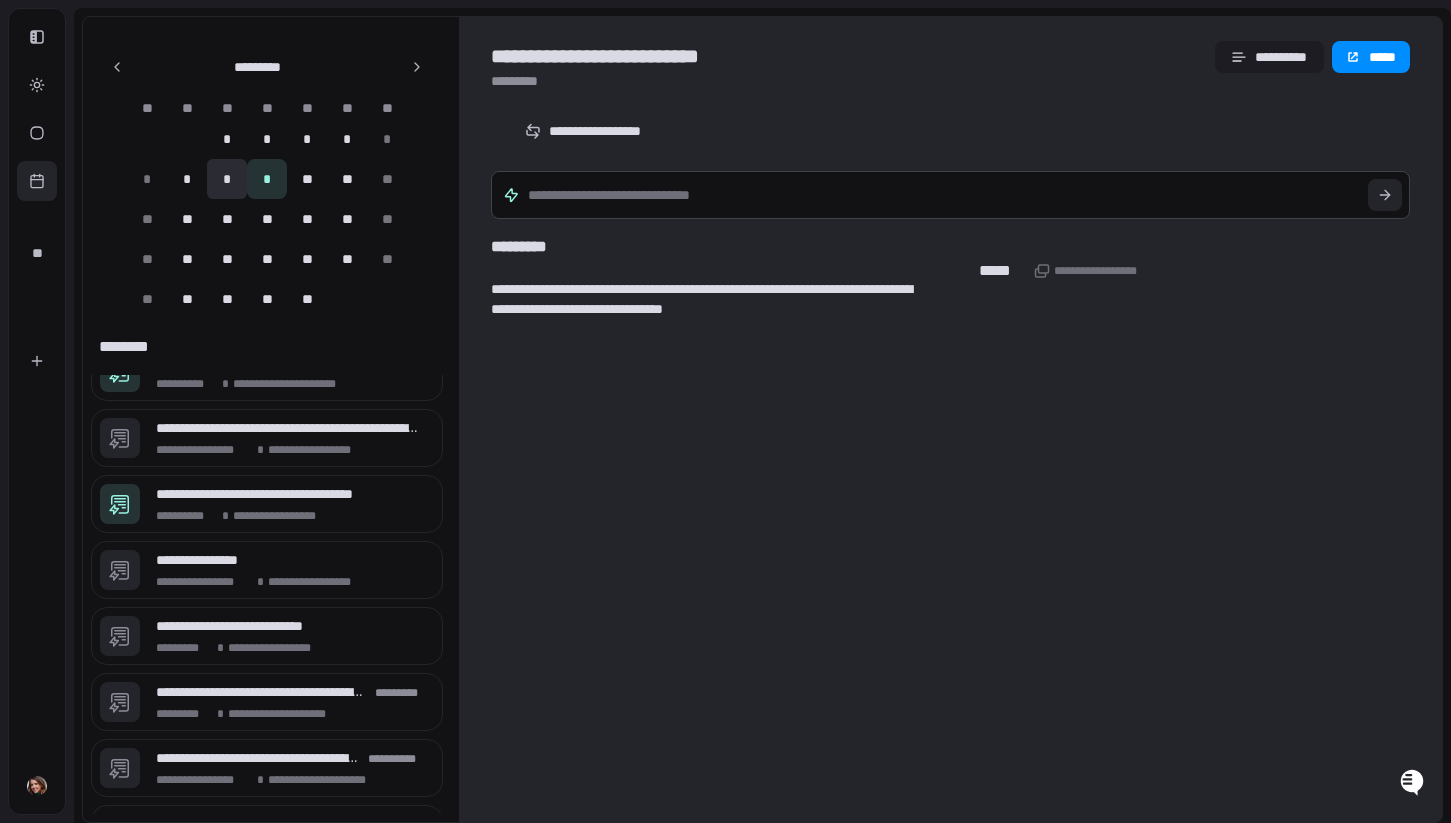 click on "*" at bounding box center [227, 179] 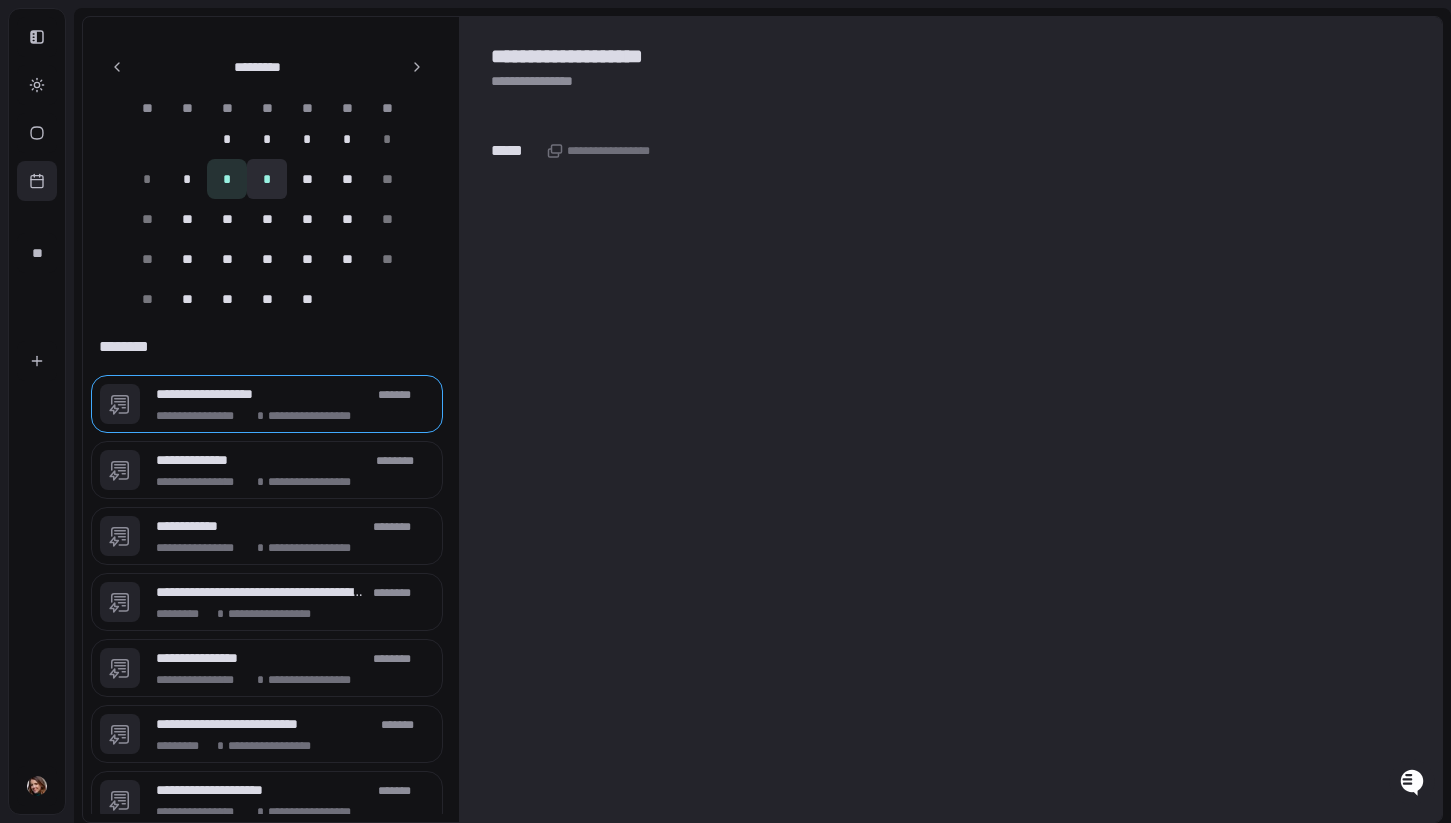 click on "*" at bounding box center [267, 179] 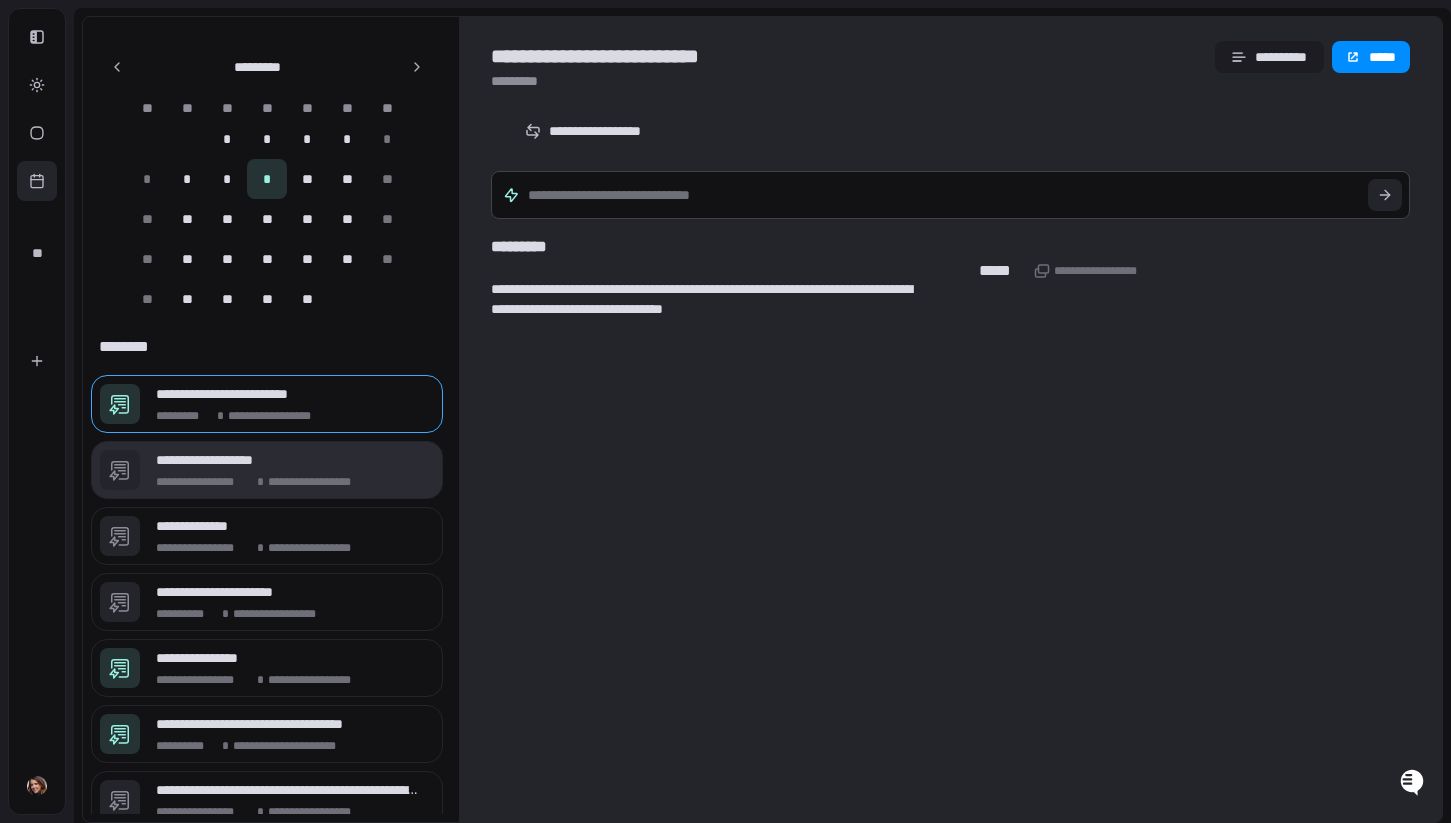 click on "**********" at bounding box center [287, 460] 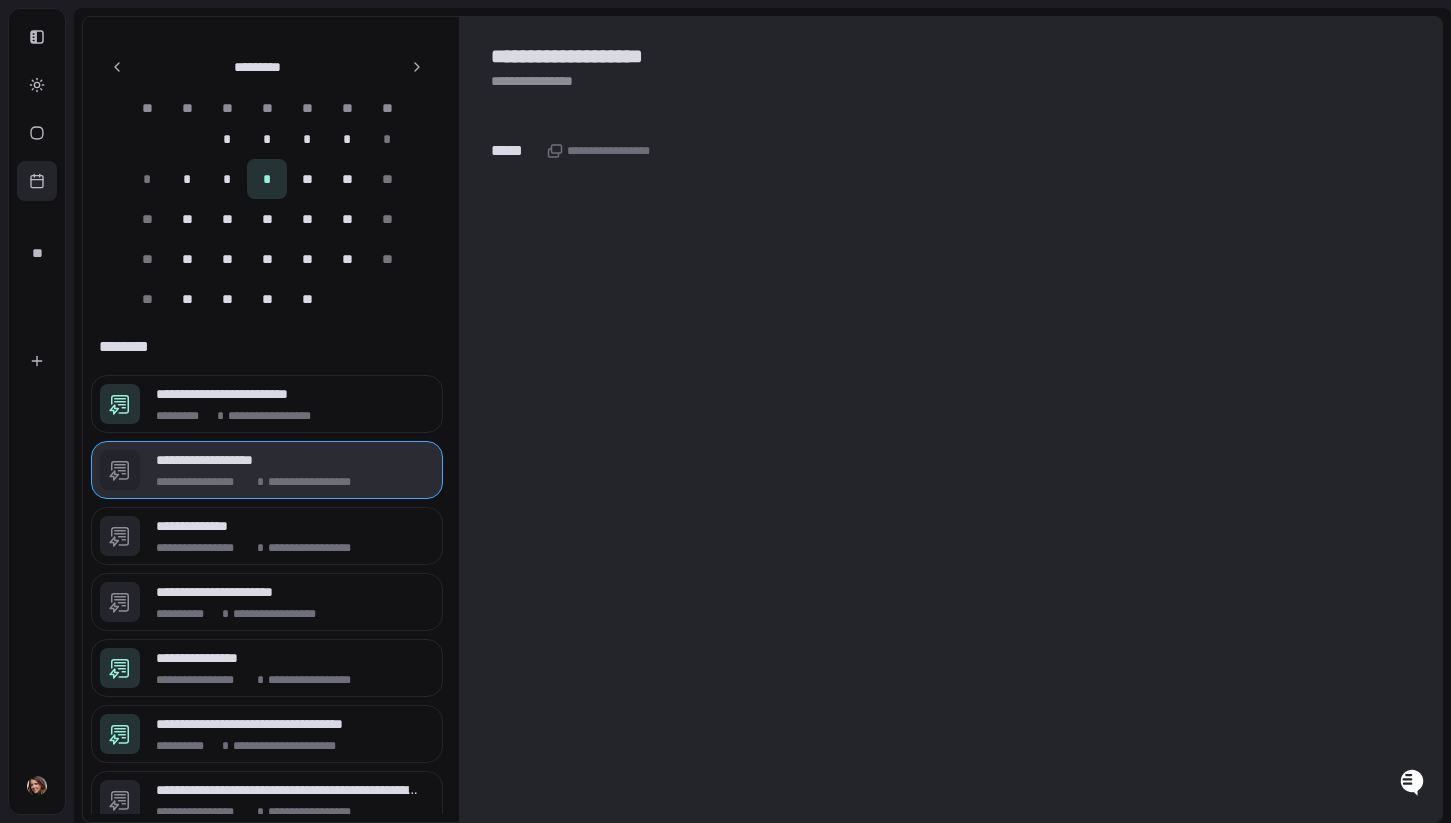 click on "**********" at bounding box center [267, 470] 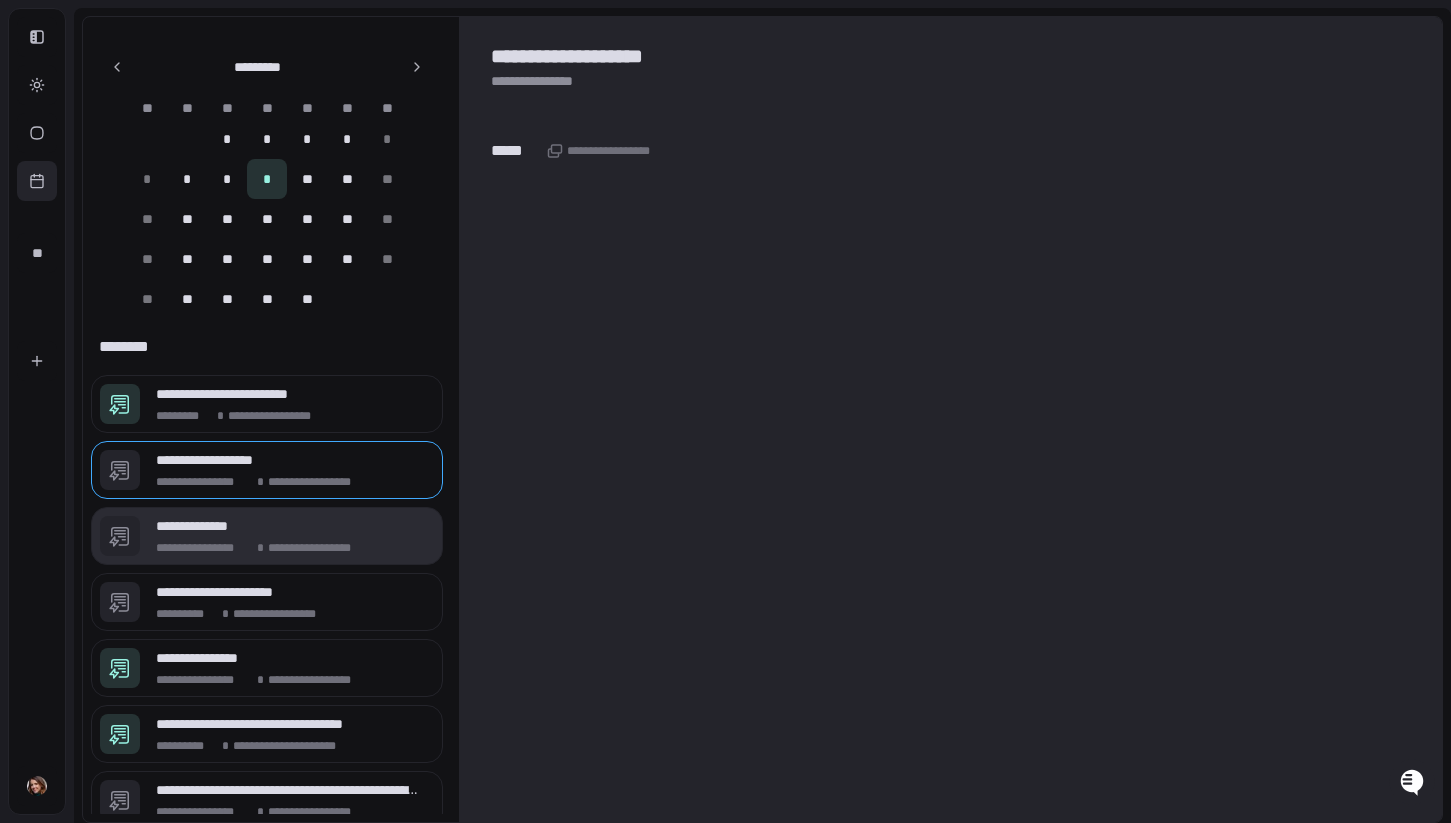 click on "**********" at bounding box center [287, 526] 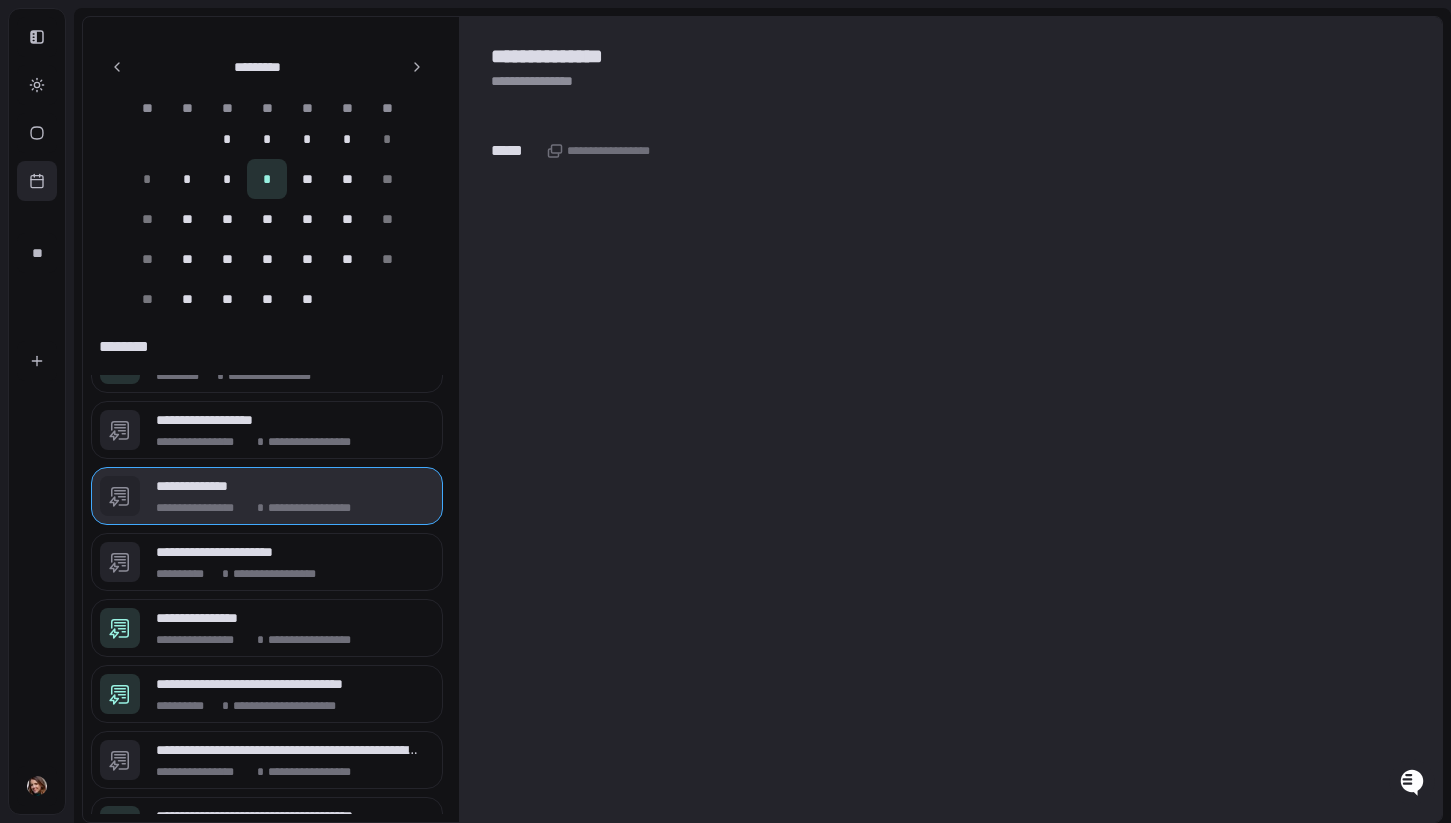 scroll, scrollTop: 42, scrollLeft: 0, axis: vertical 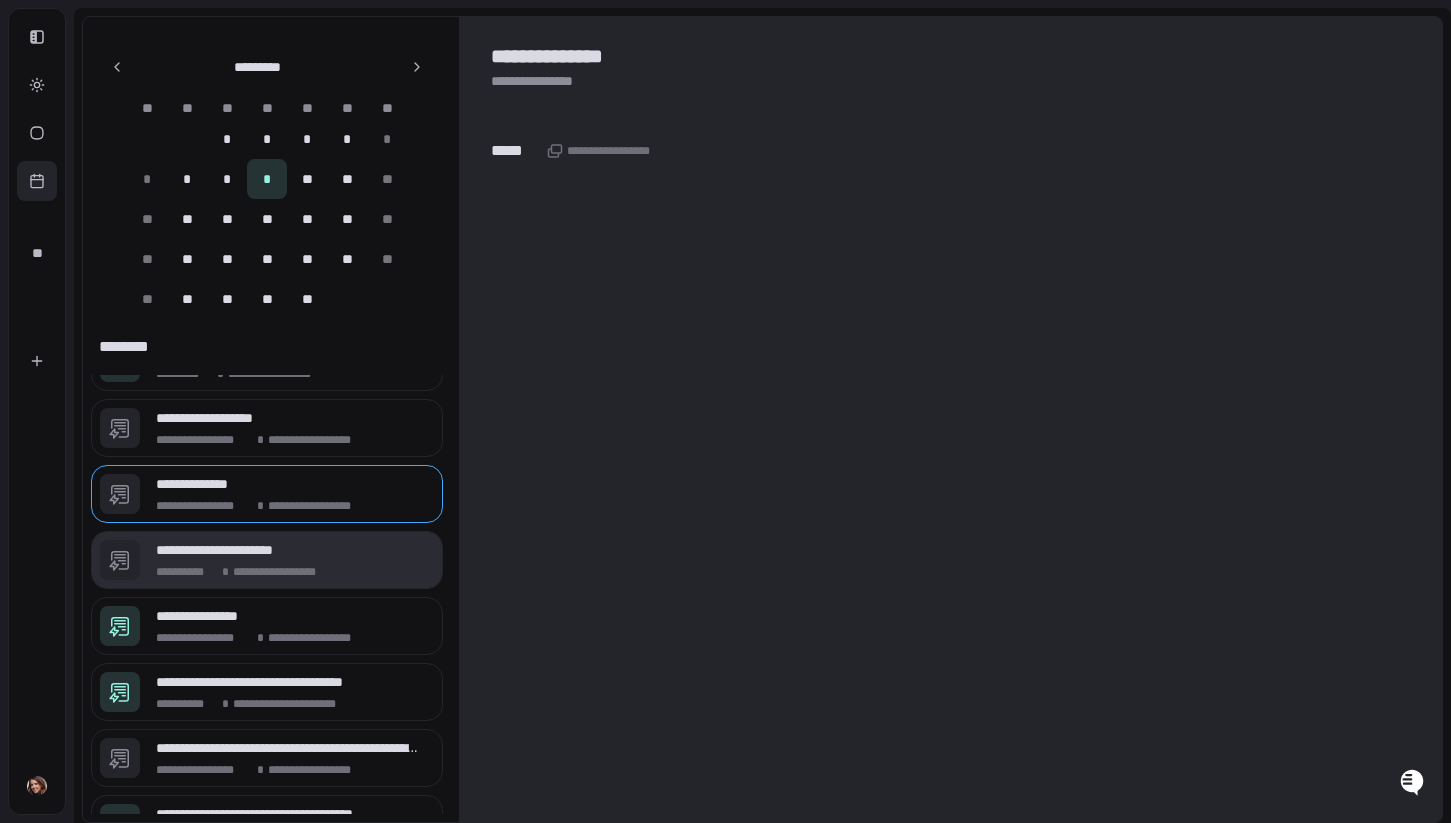 click on "**********" at bounding box center [287, 550] 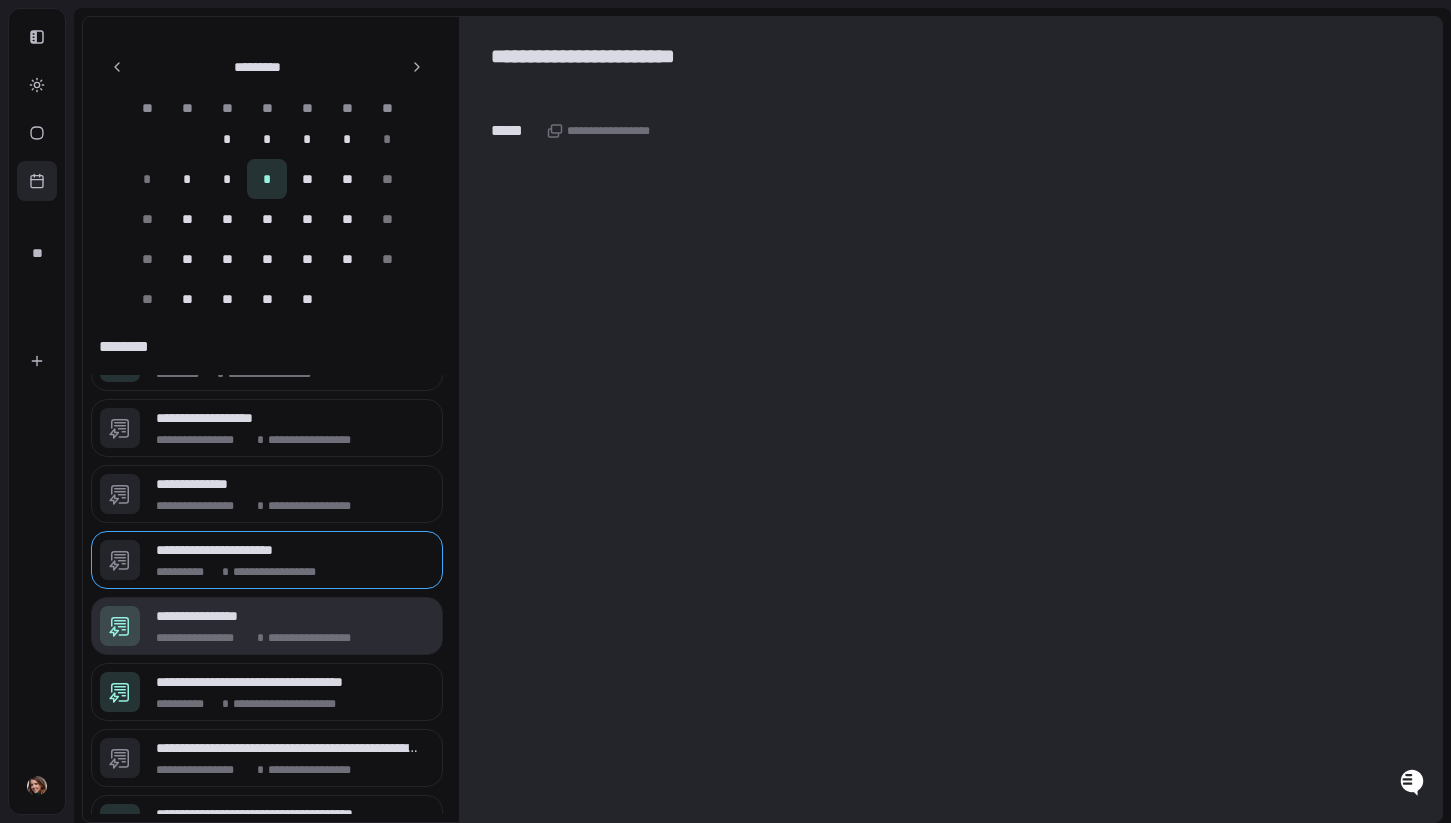 click on "**********" at bounding box center [287, 616] 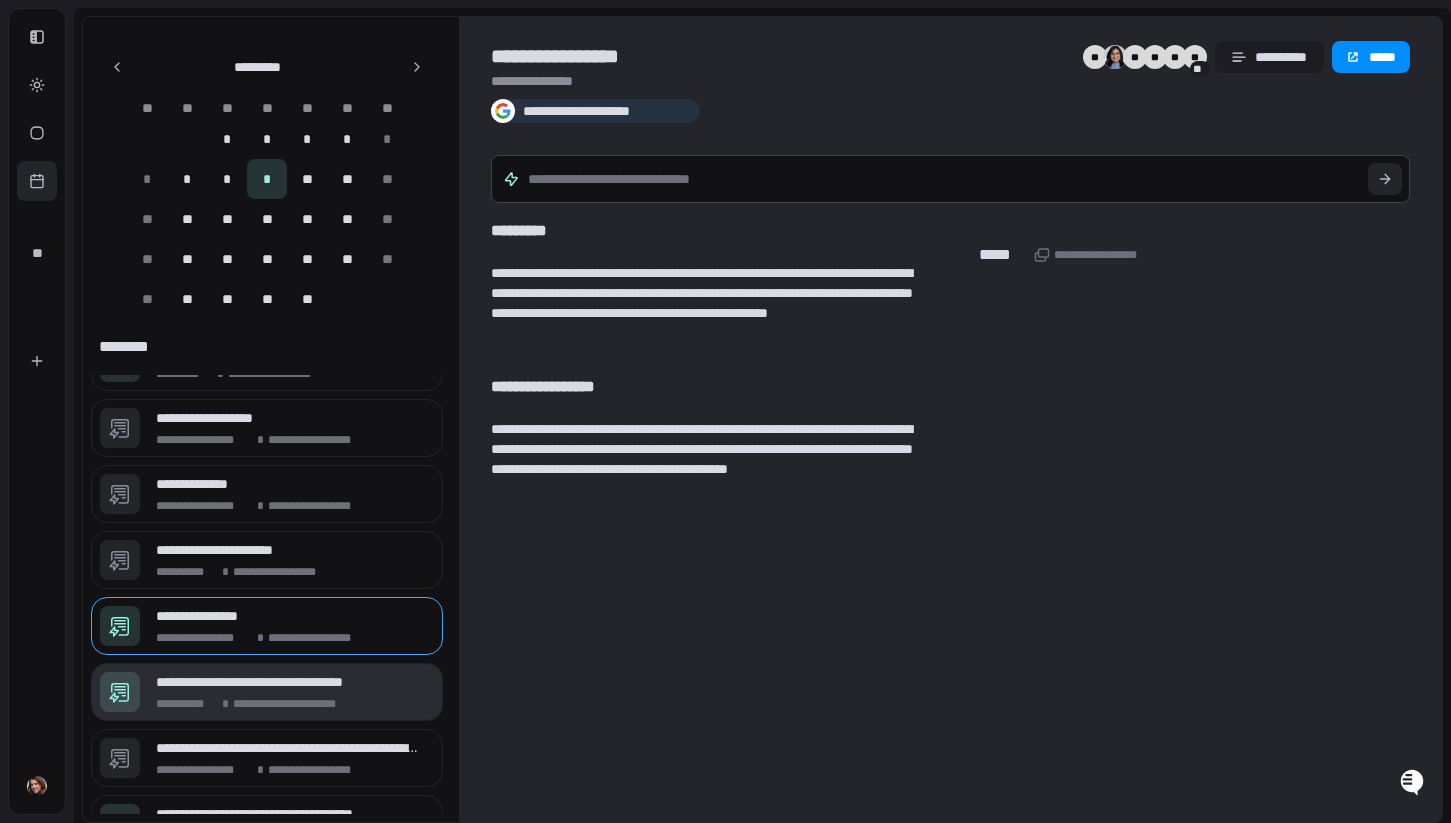 click on "**********" at bounding box center (287, 682) 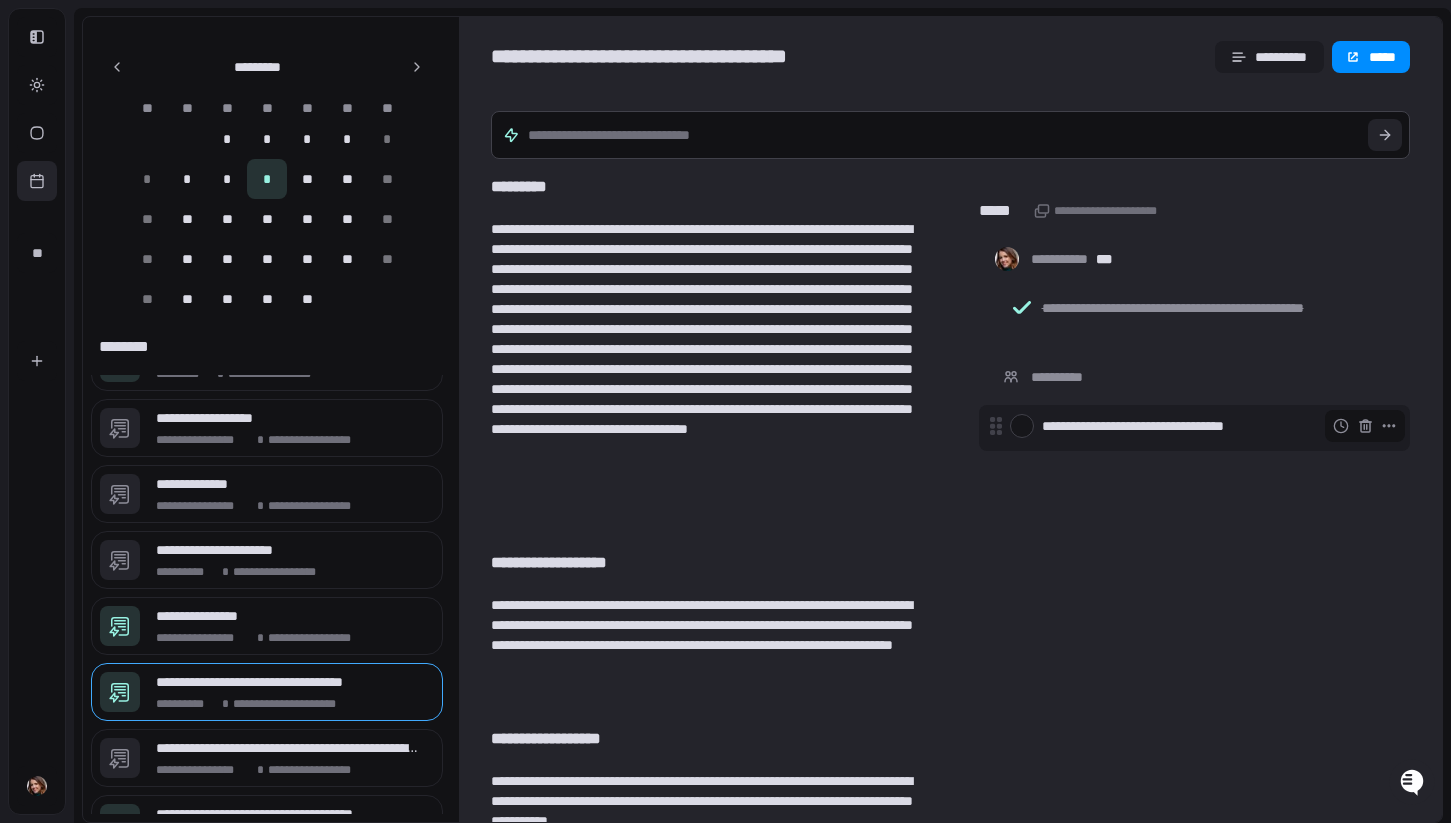 click at bounding box center (1022, 426) 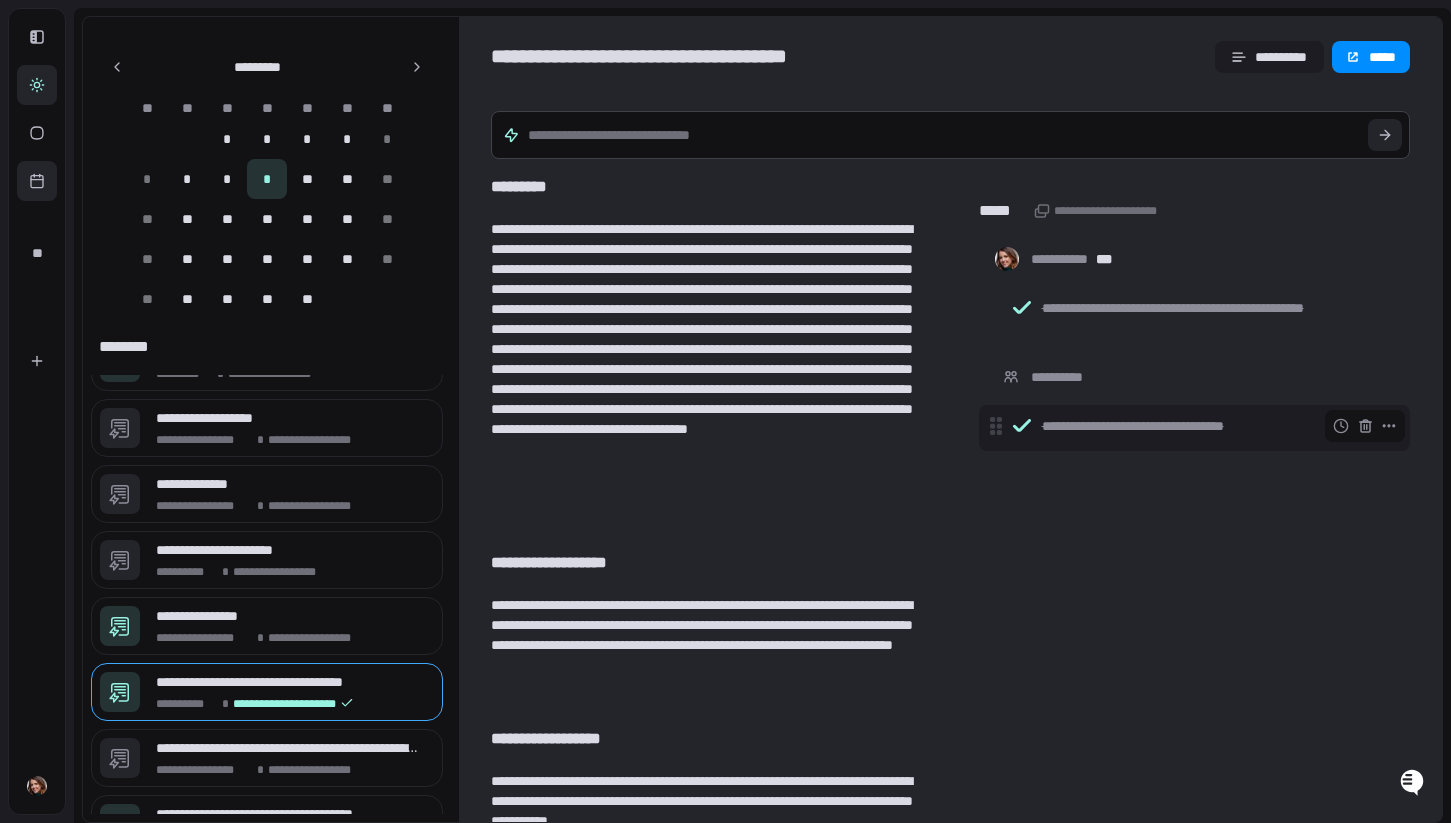 click at bounding box center (37, 37) 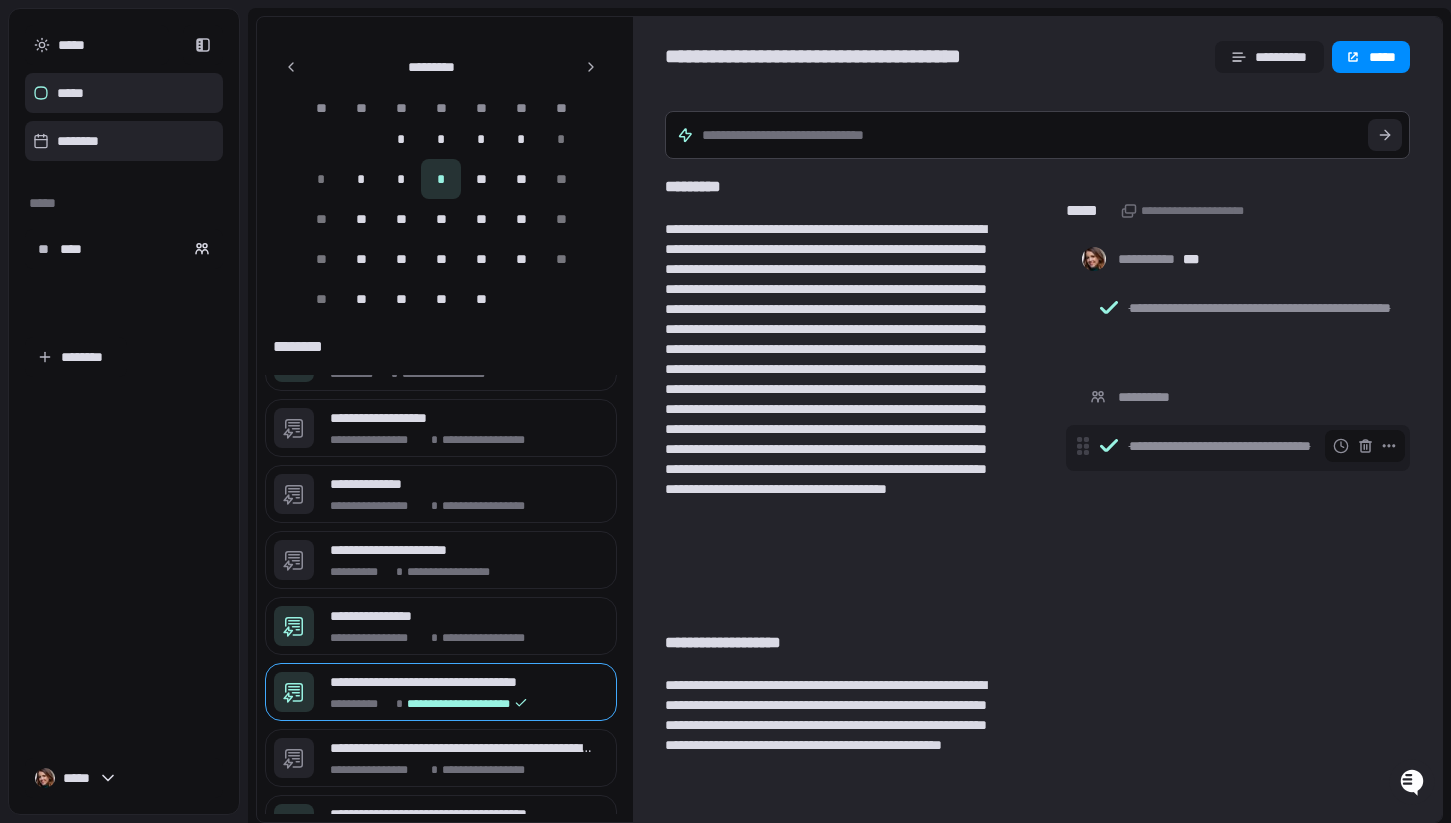 click at bounding box center [41, 93] 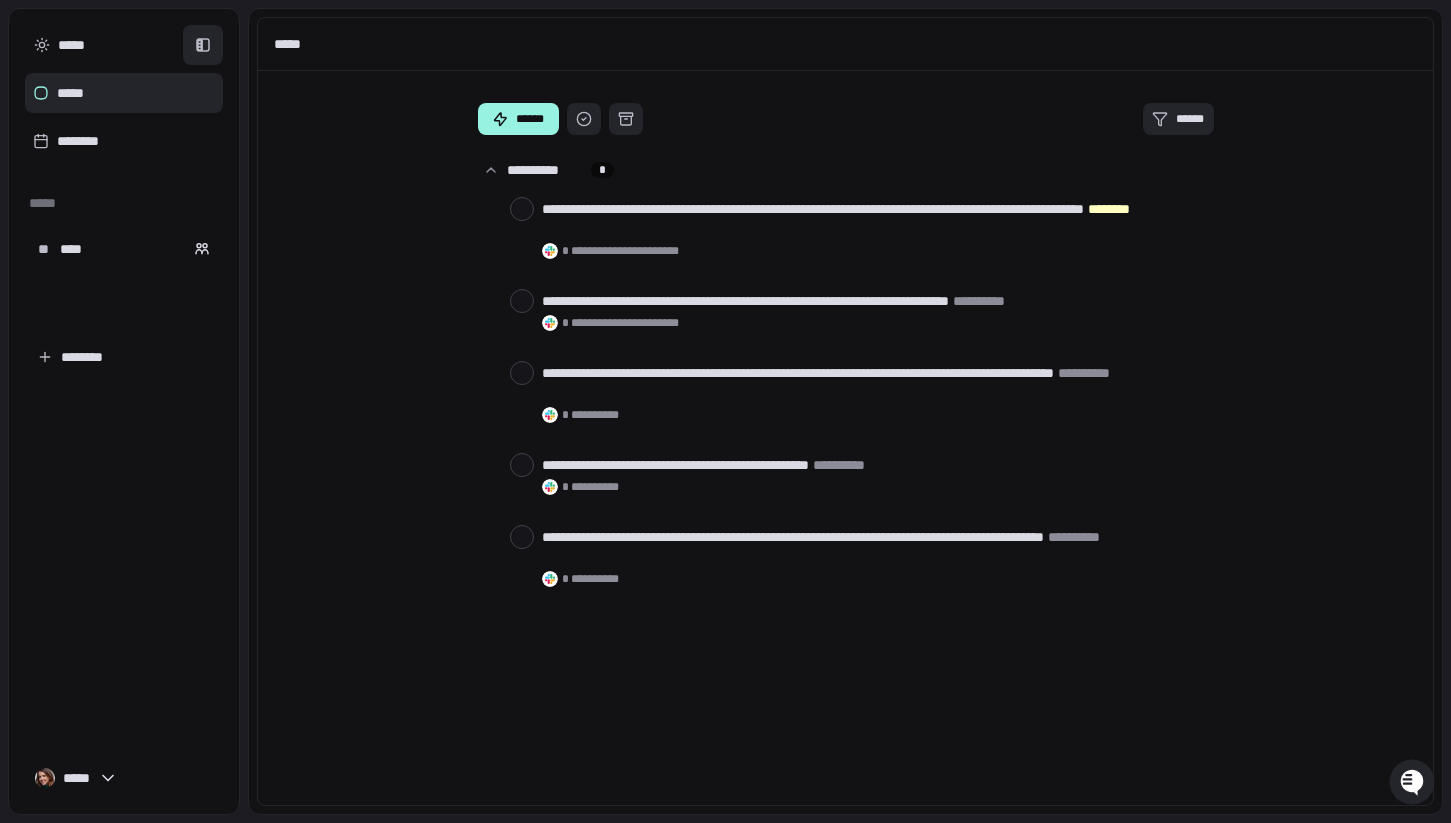click at bounding box center [203, 45] 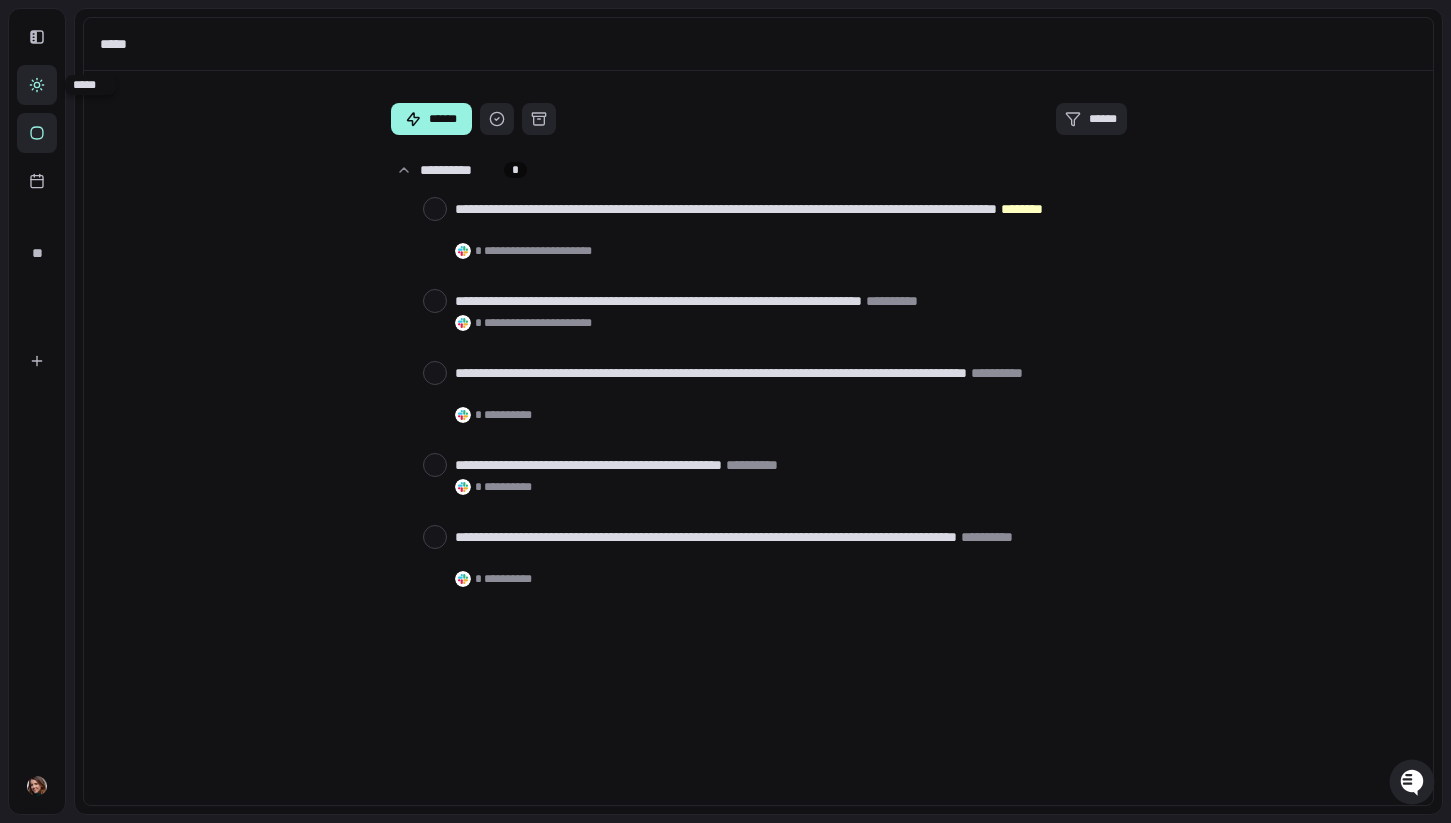 click at bounding box center (37, 85) 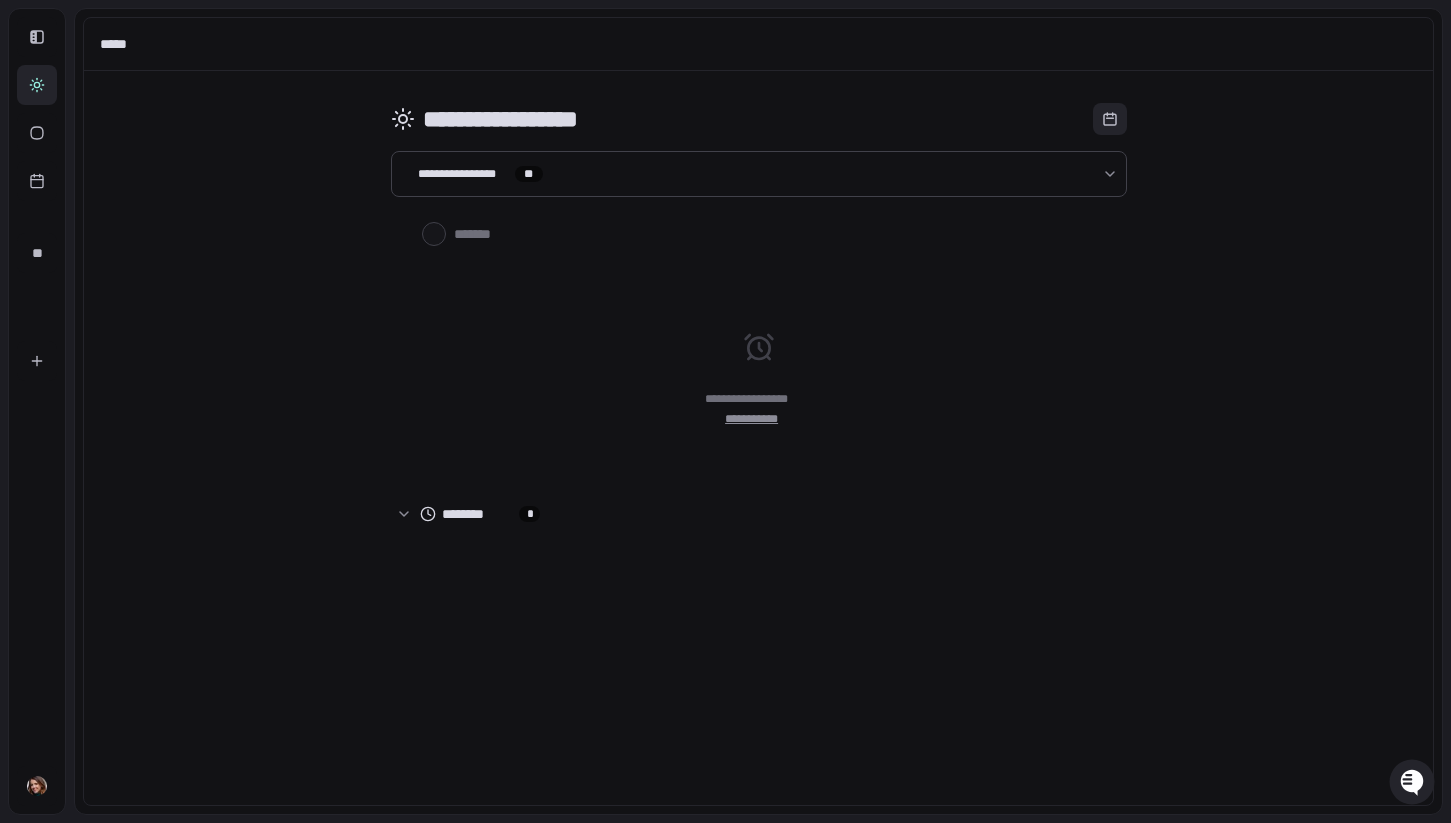 click at bounding box center [37, 37] 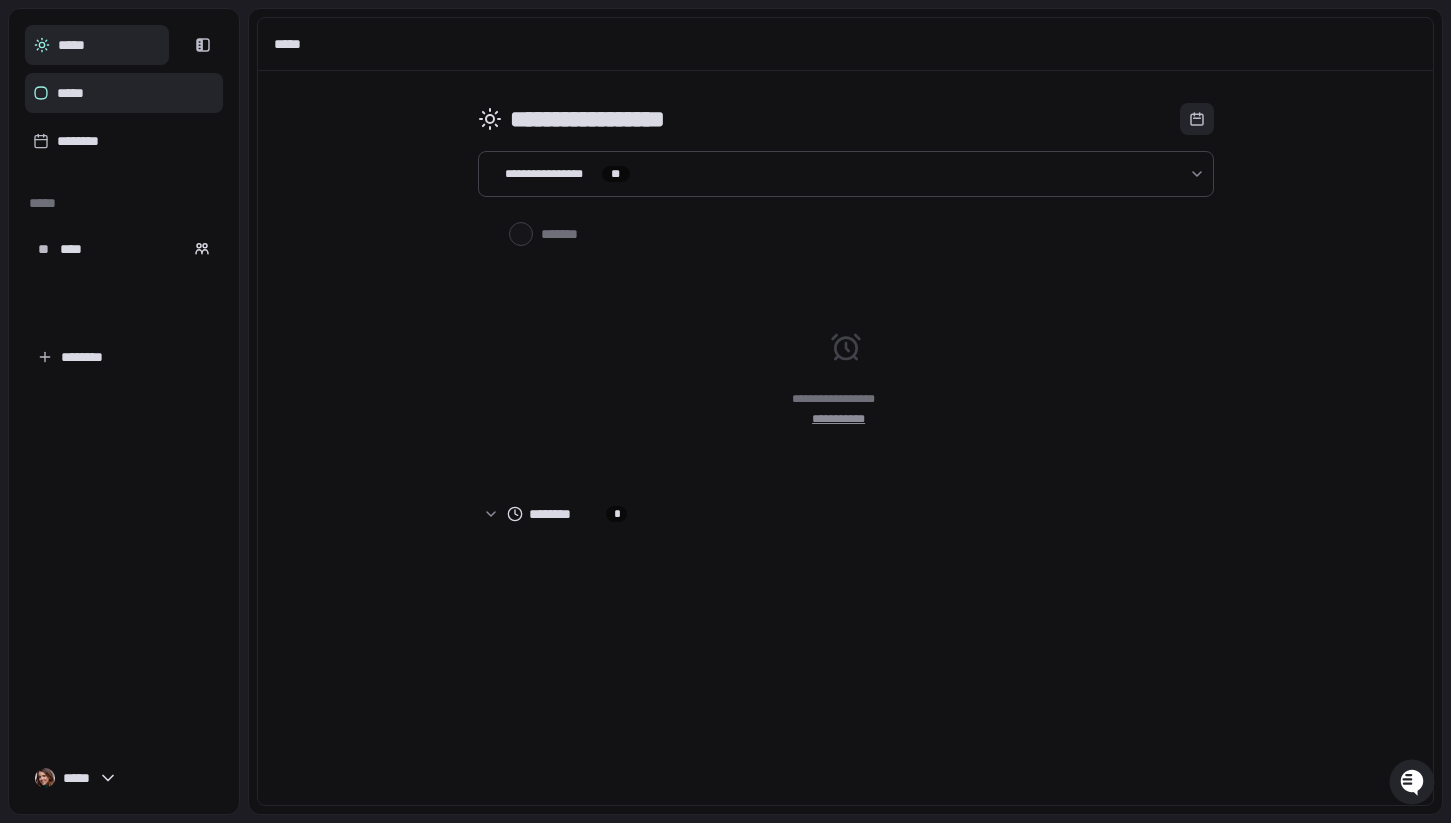 click on "*****" at bounding box center [124, 93] 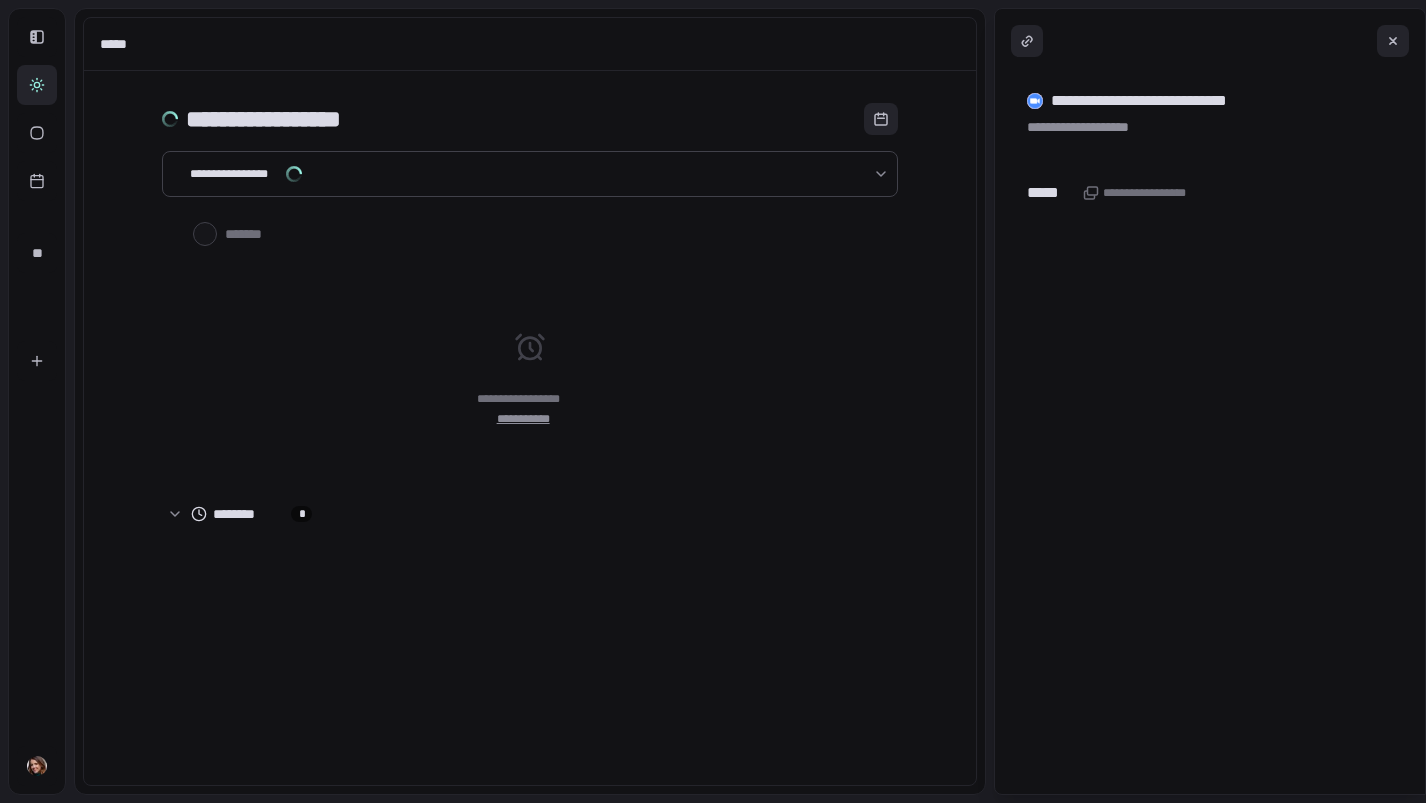 scroll, scrollTop: 0, scrollLeft: 0, axis: both 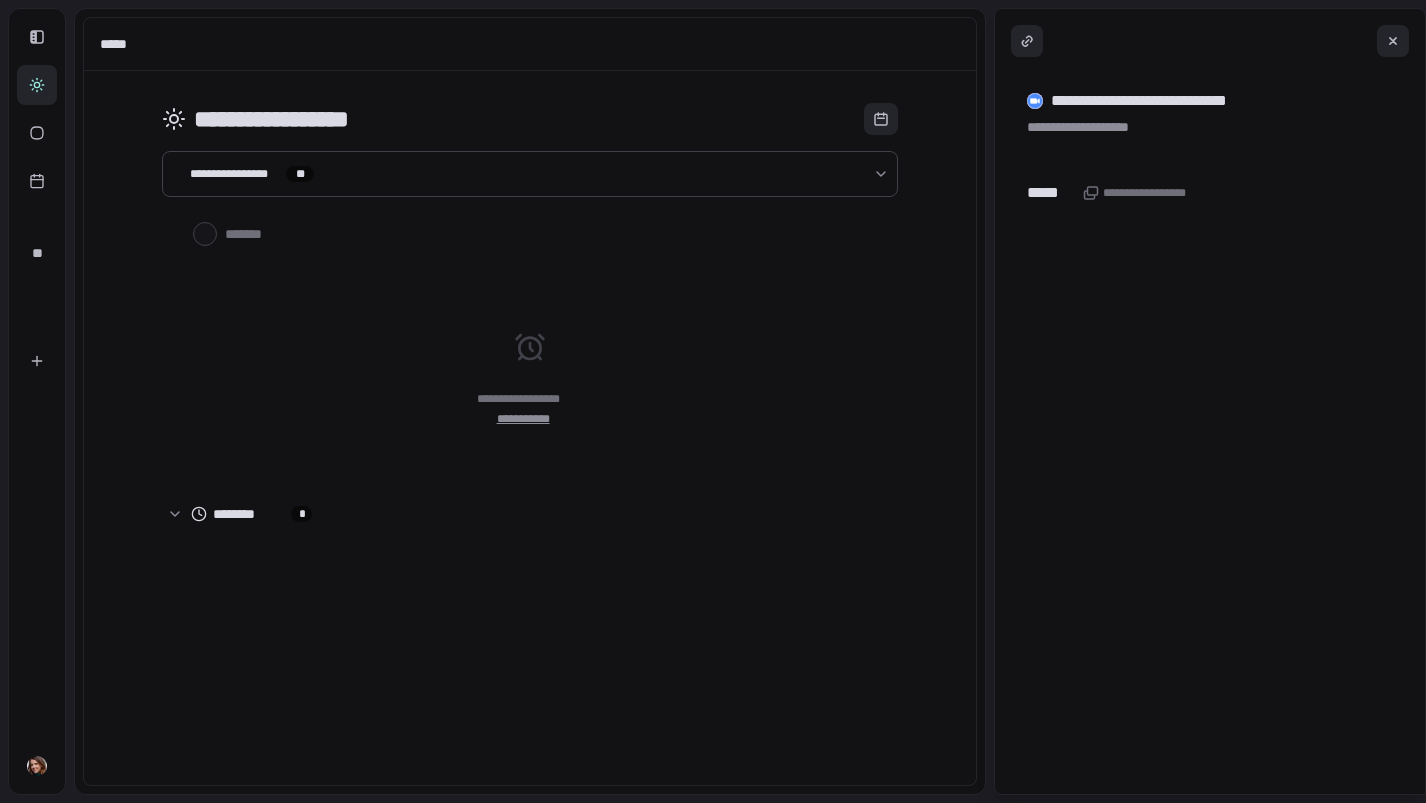 type on "*" 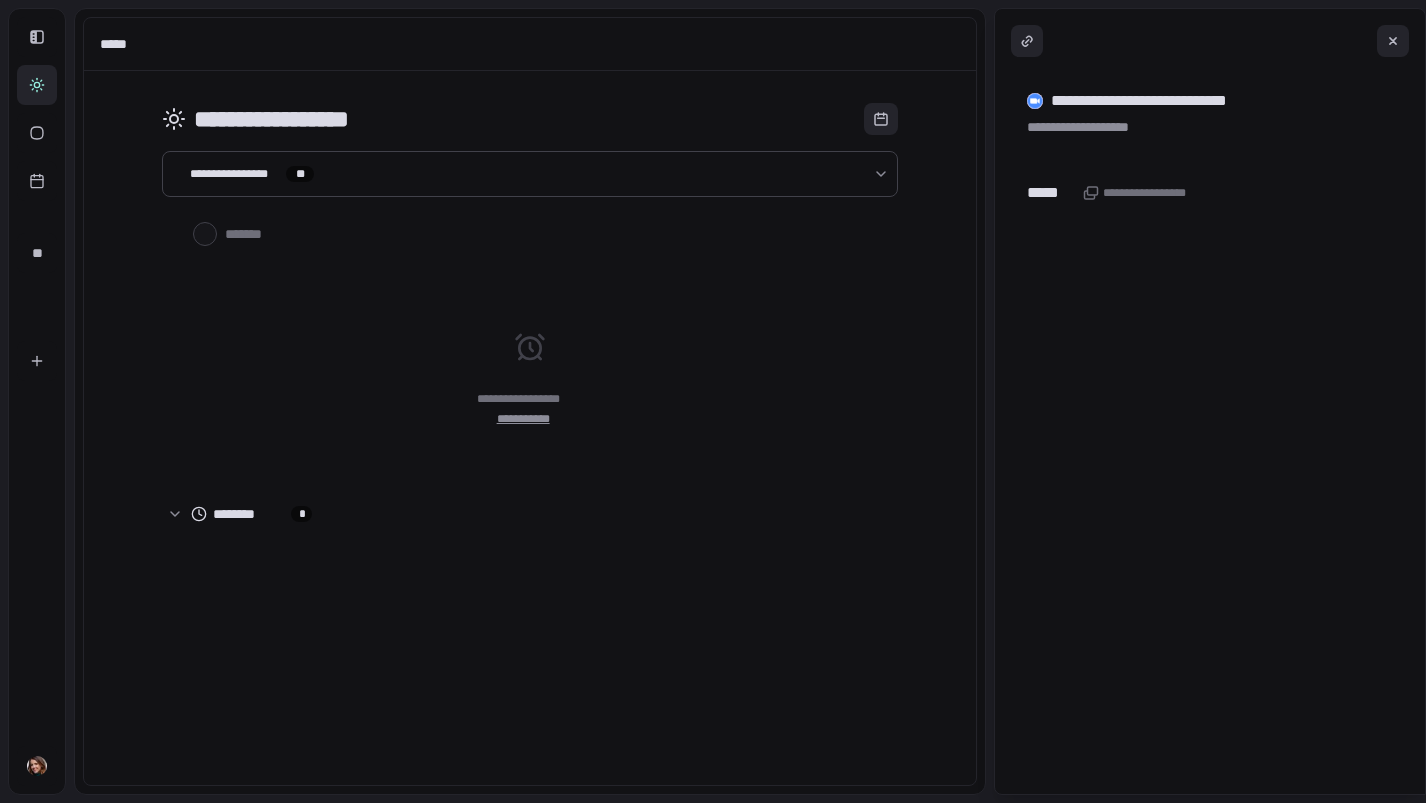 scroll, scrollTop: 0, scrollLeft: 0, axis: both 